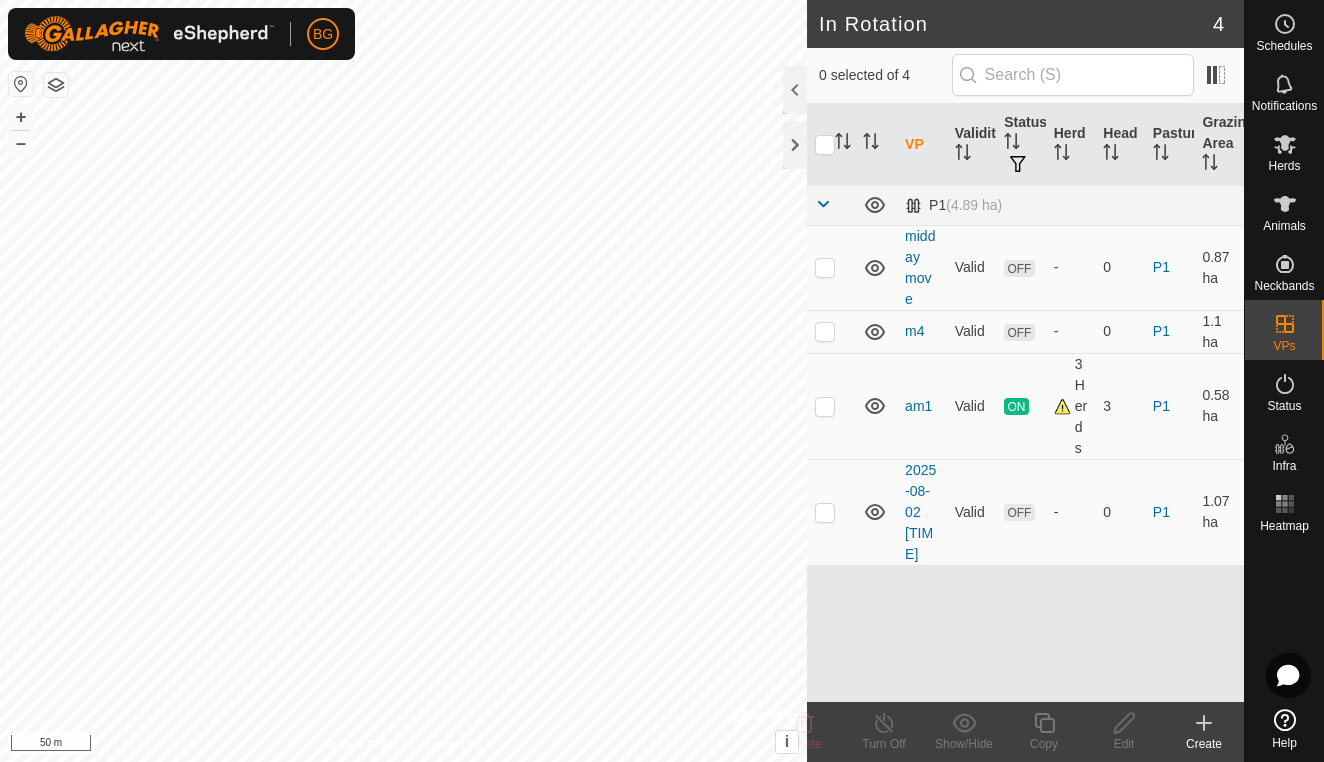 scroll, scrollTop: 0, scrollLeft: 0, axis: both 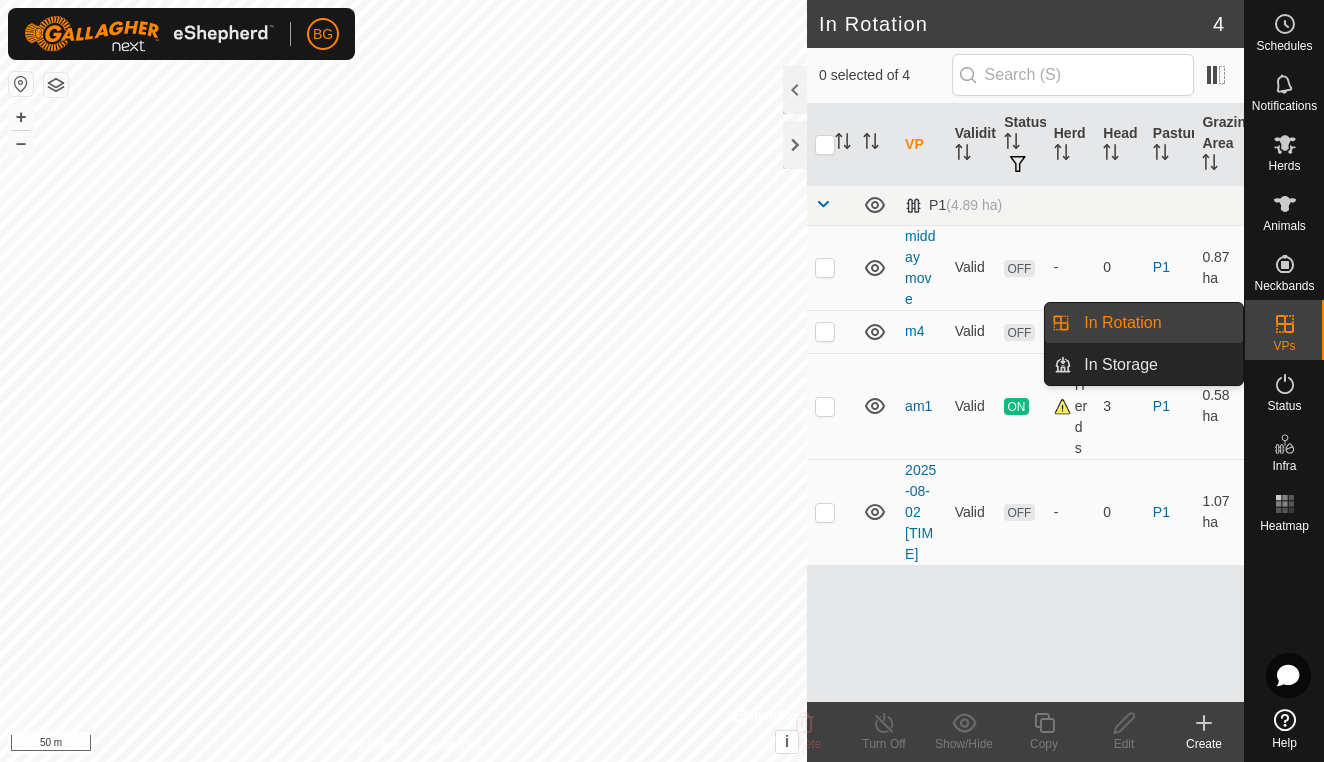 click at bounding box center [1285, 324] 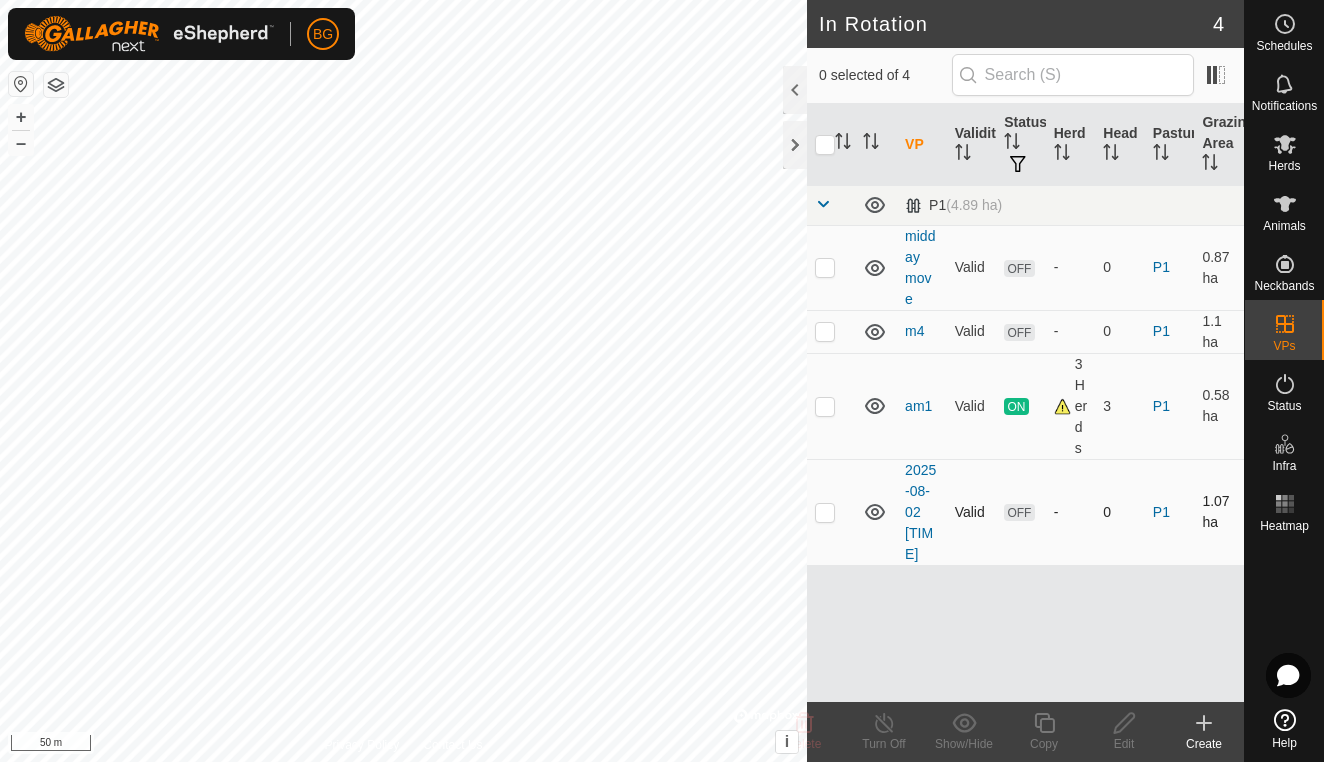 click 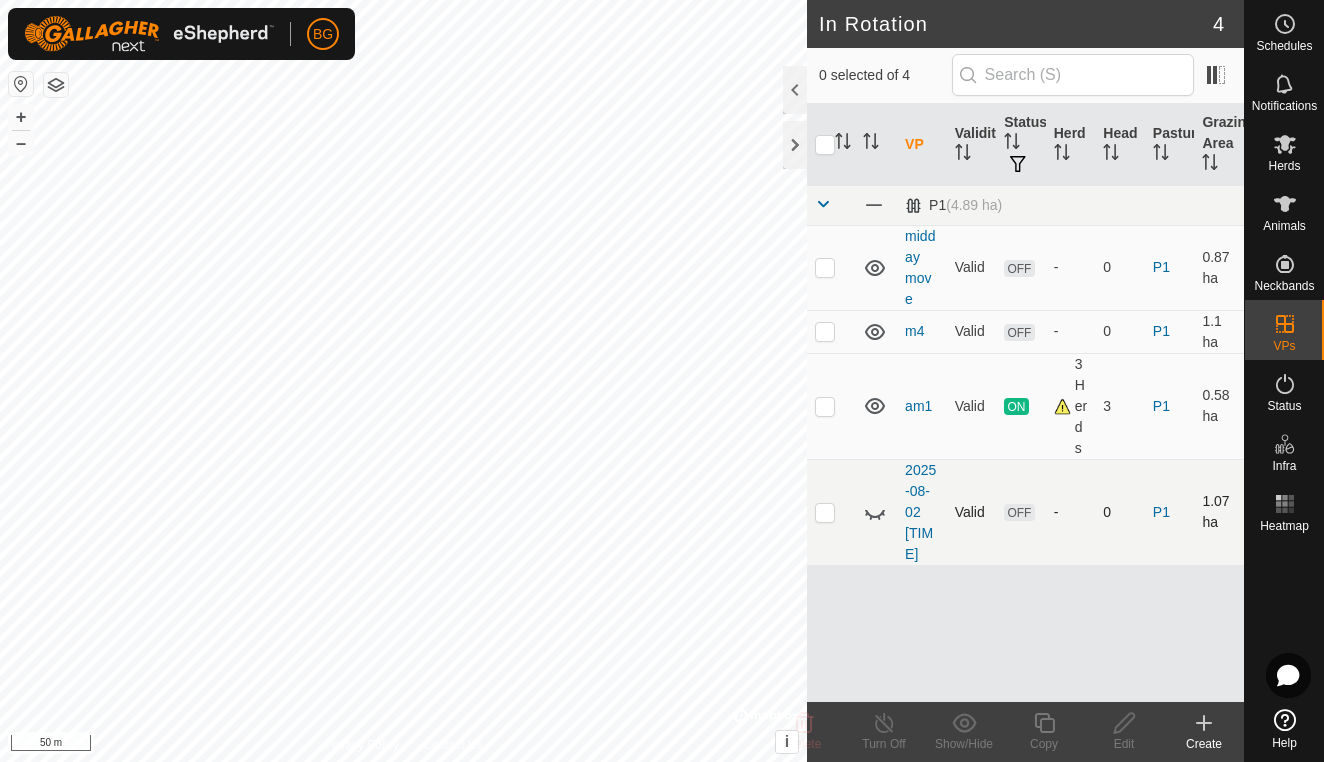 click 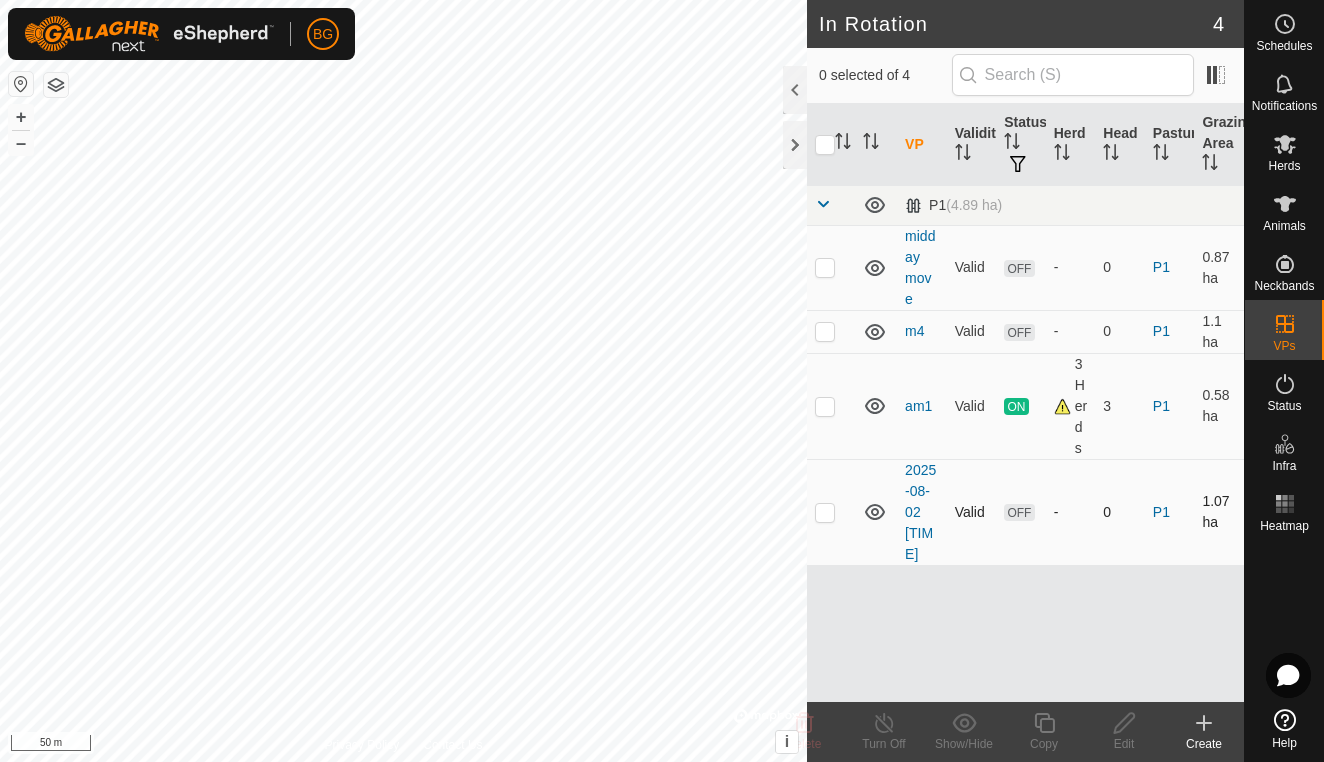 click 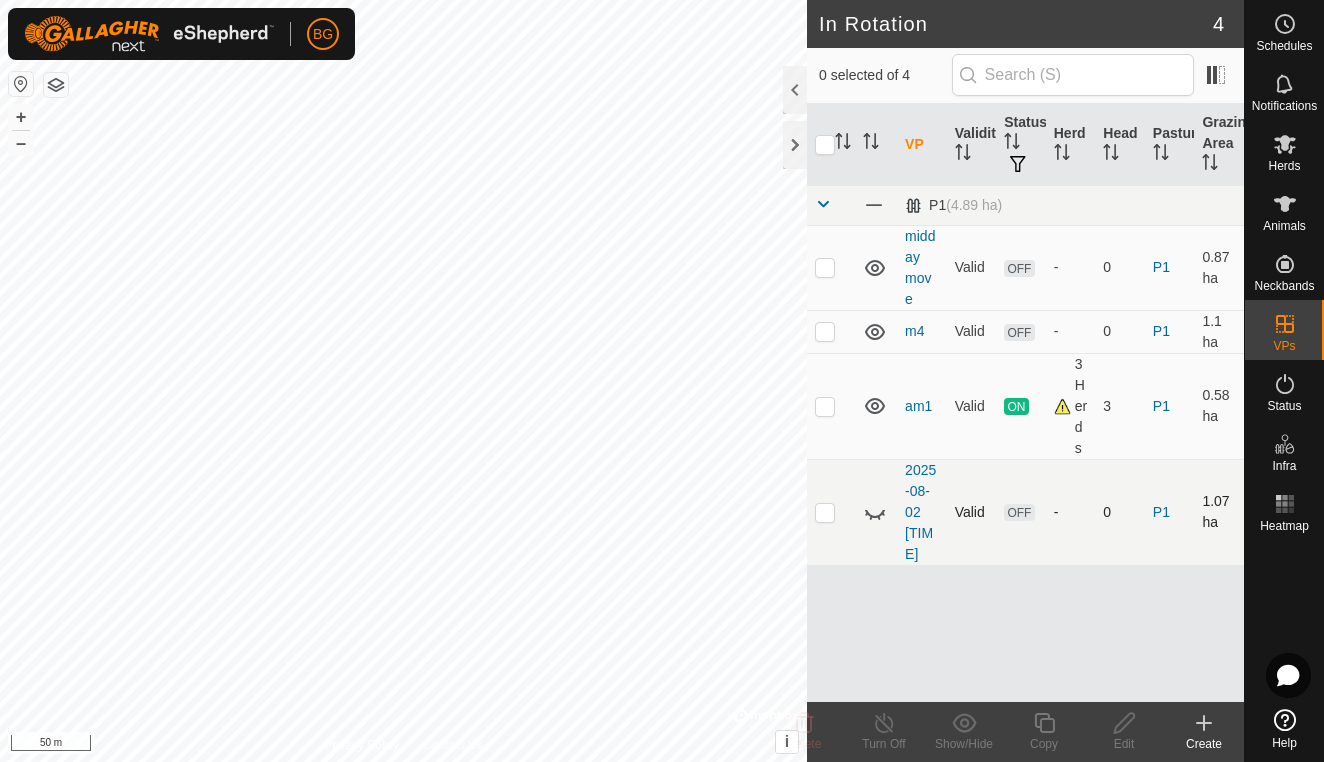click 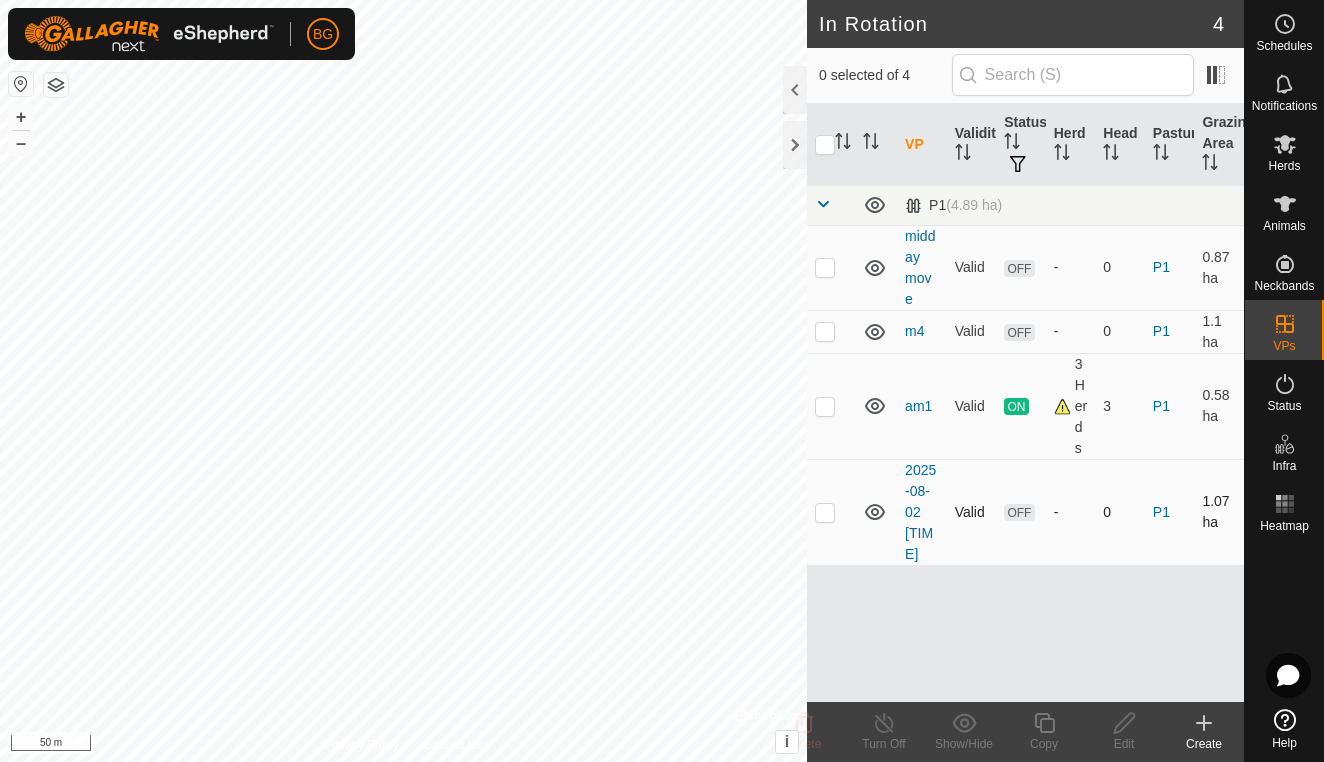 click 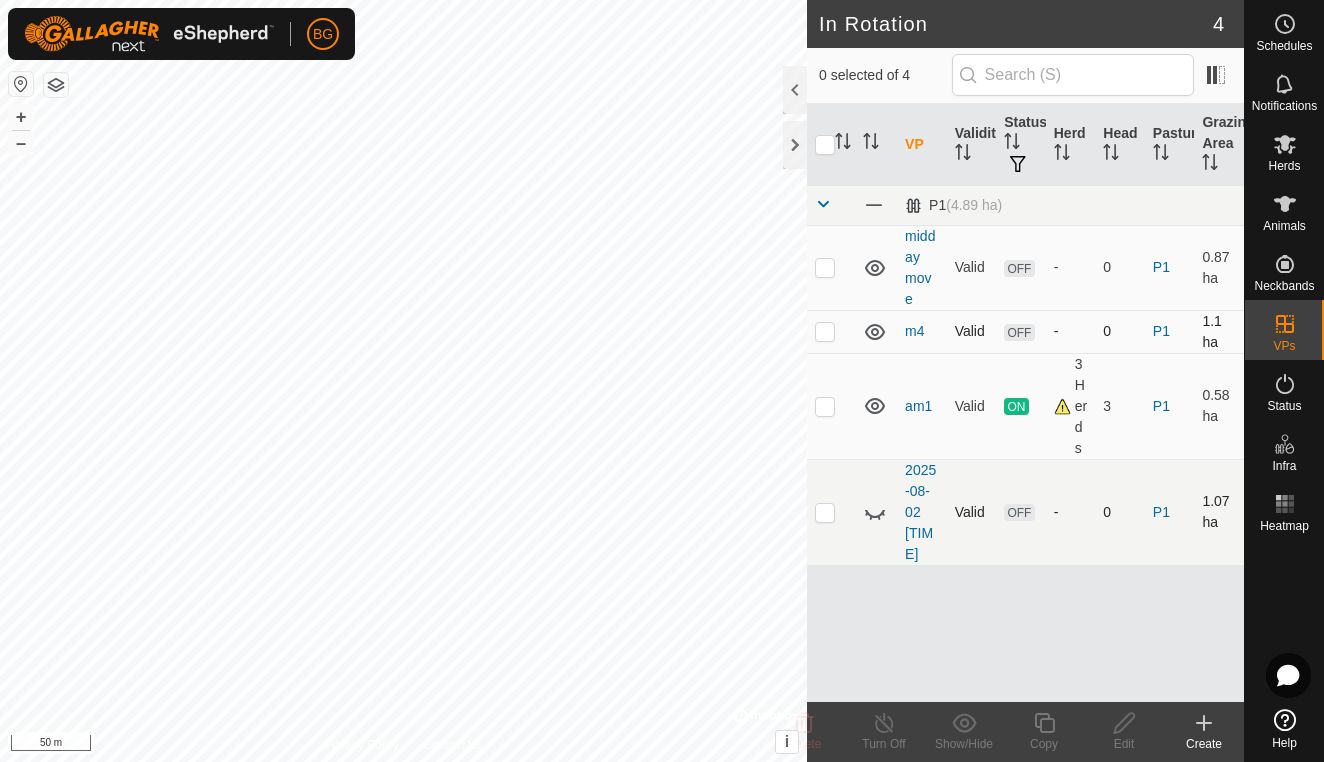click 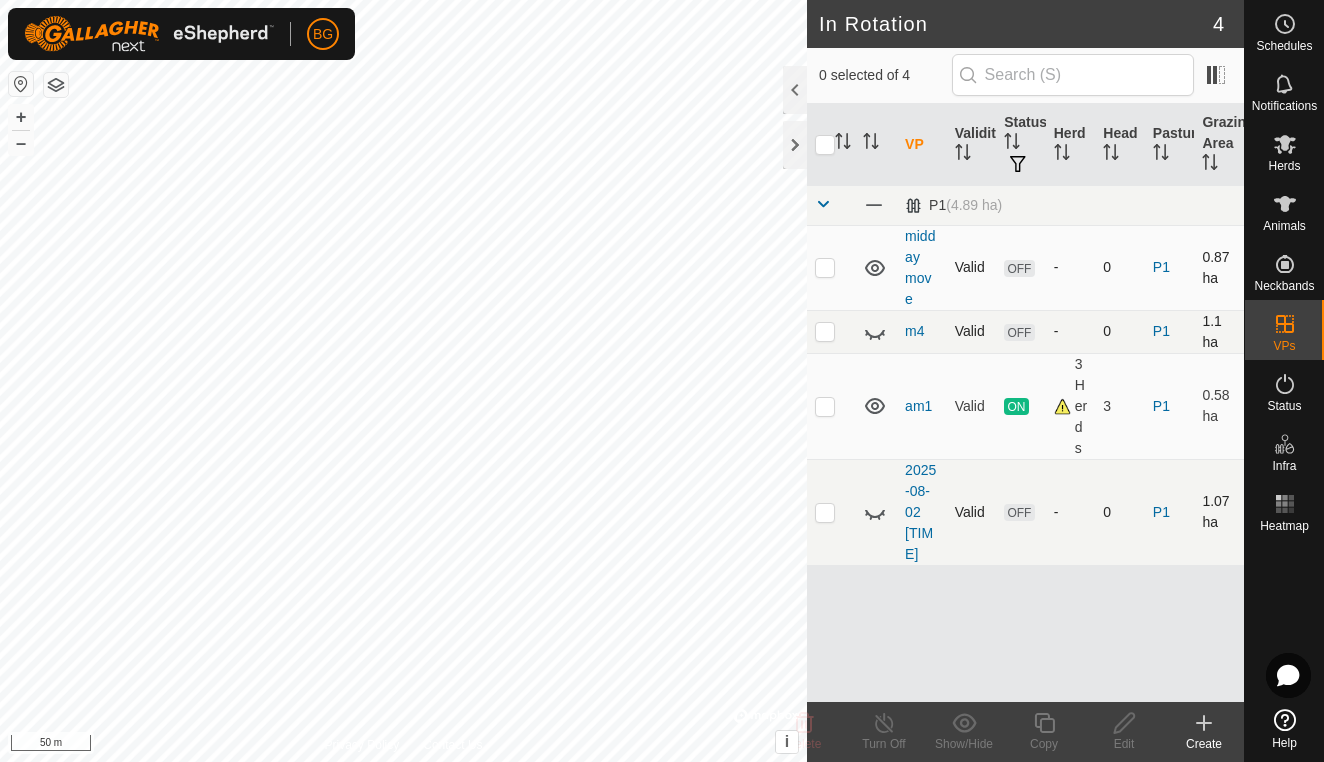click 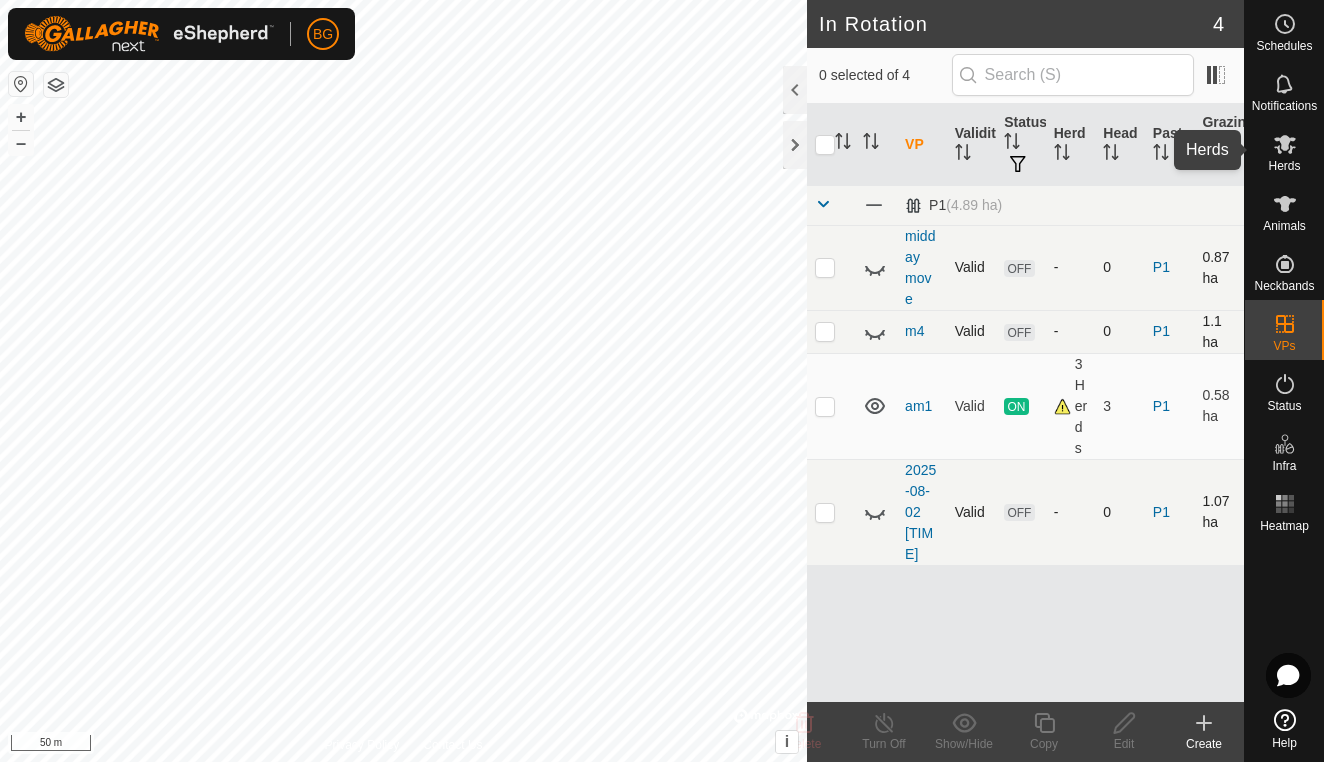 click 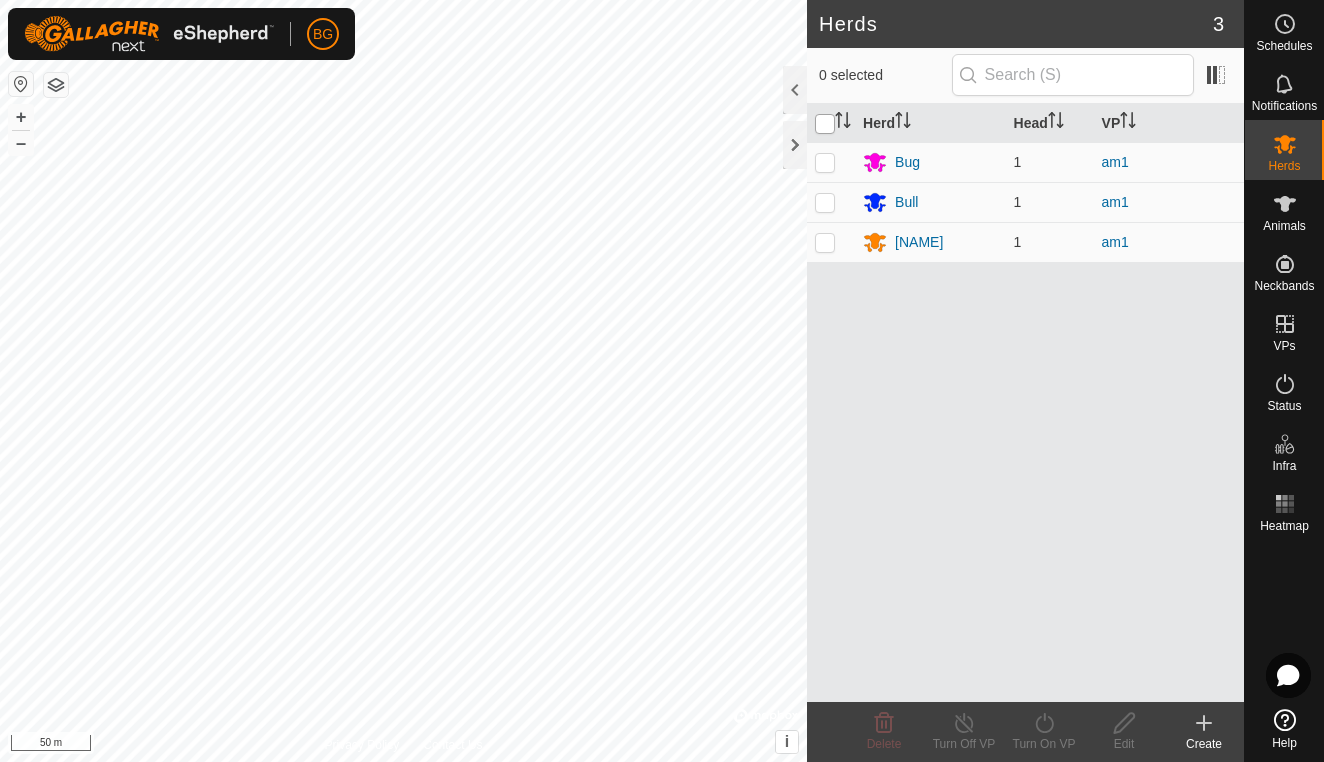 click at bounding box center [825, 124] 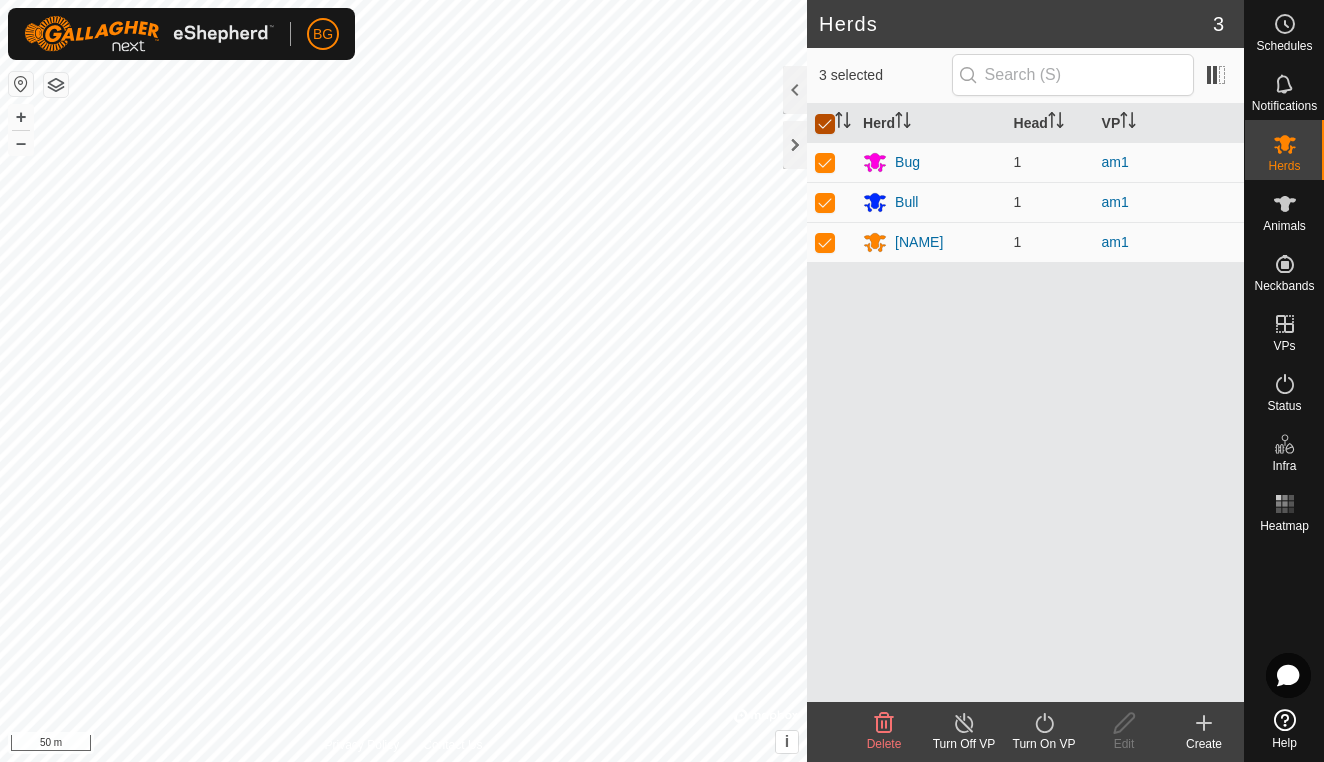 checkbox on "true" 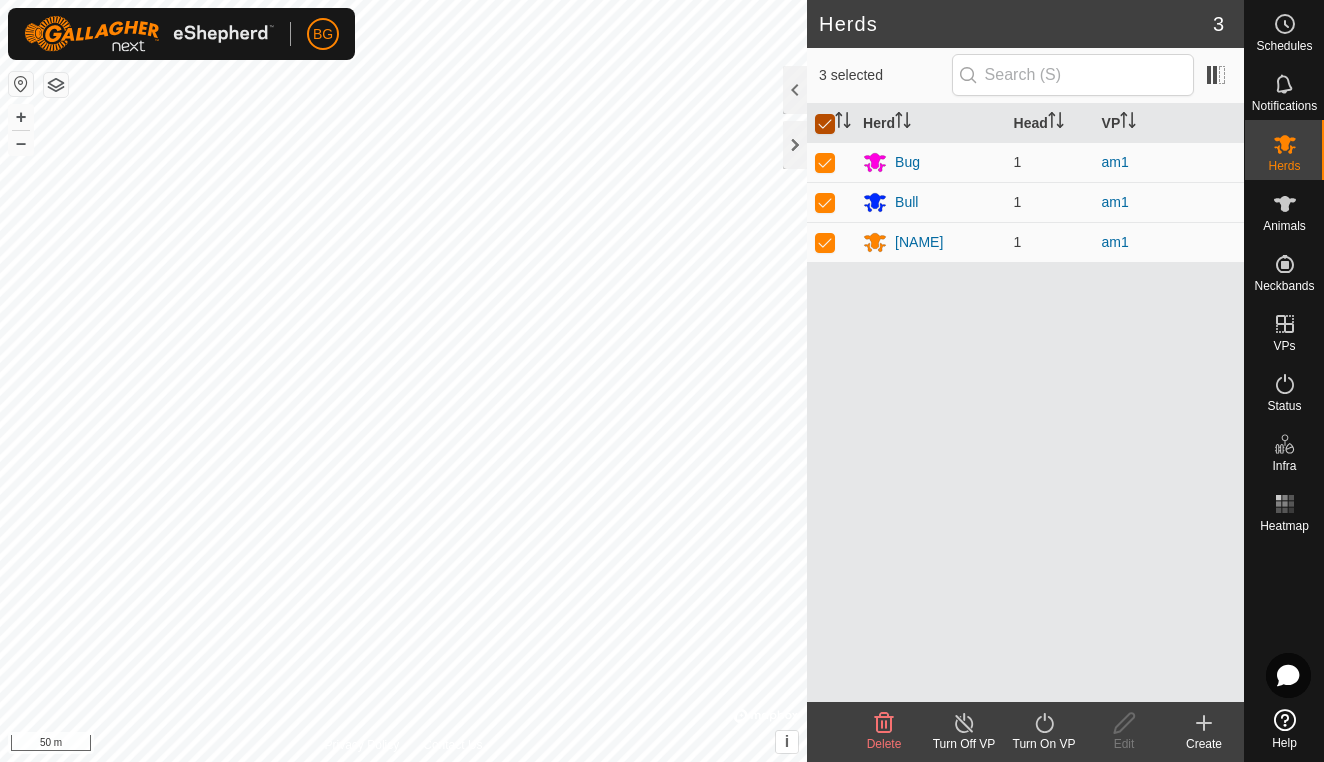 checkbox on "true" 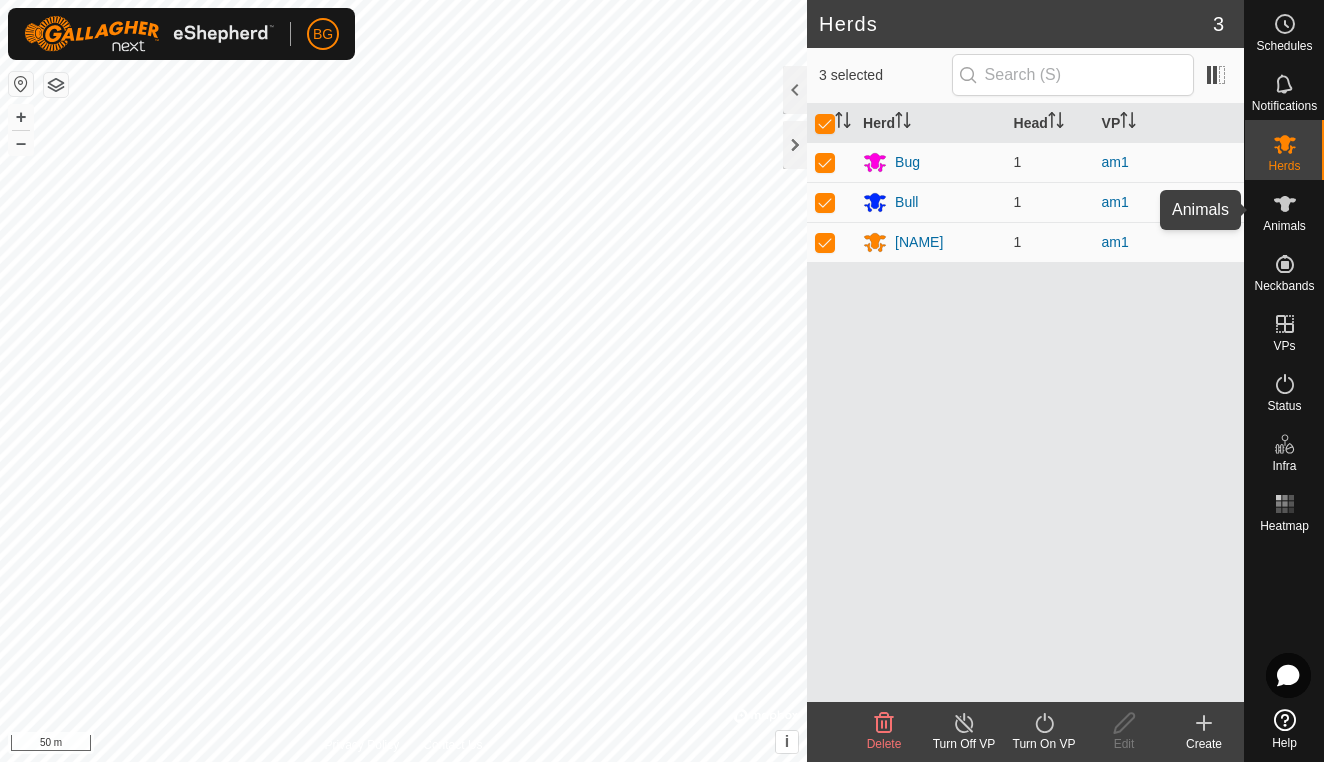 click 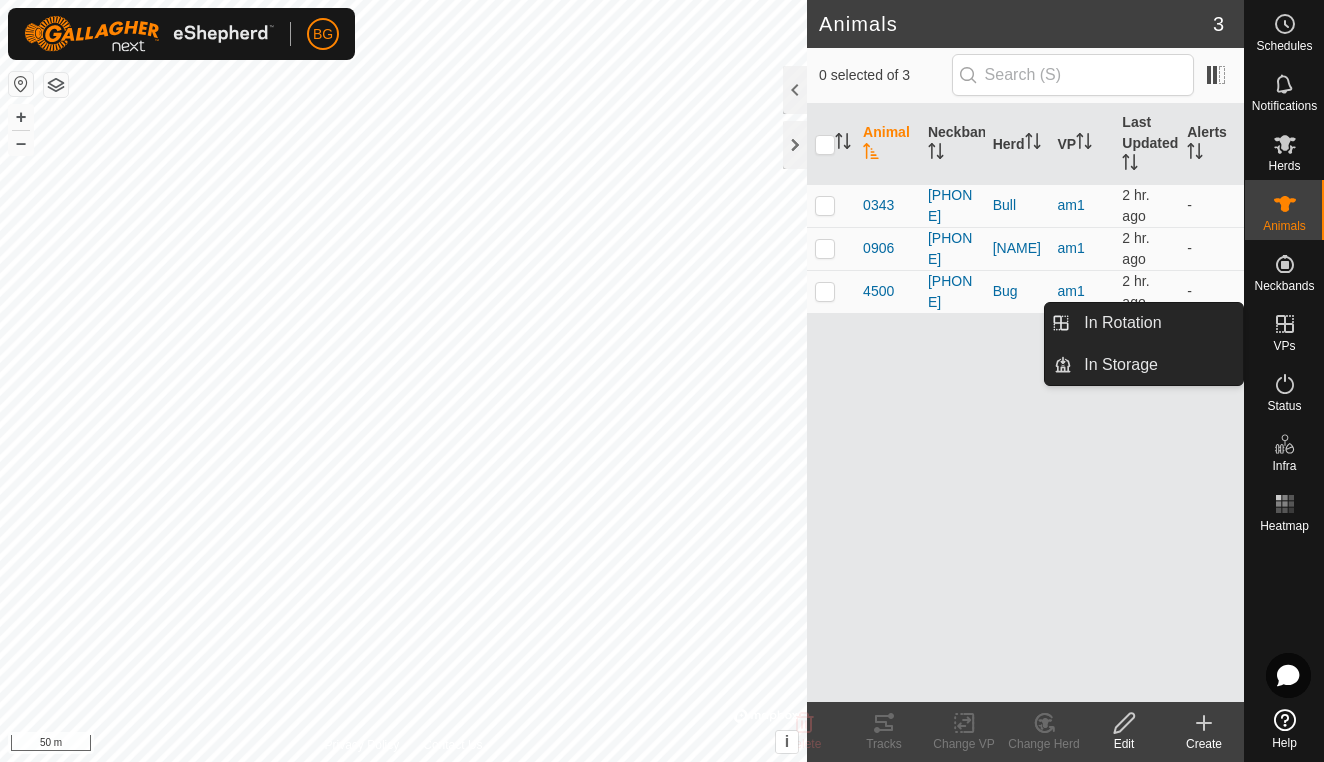 click 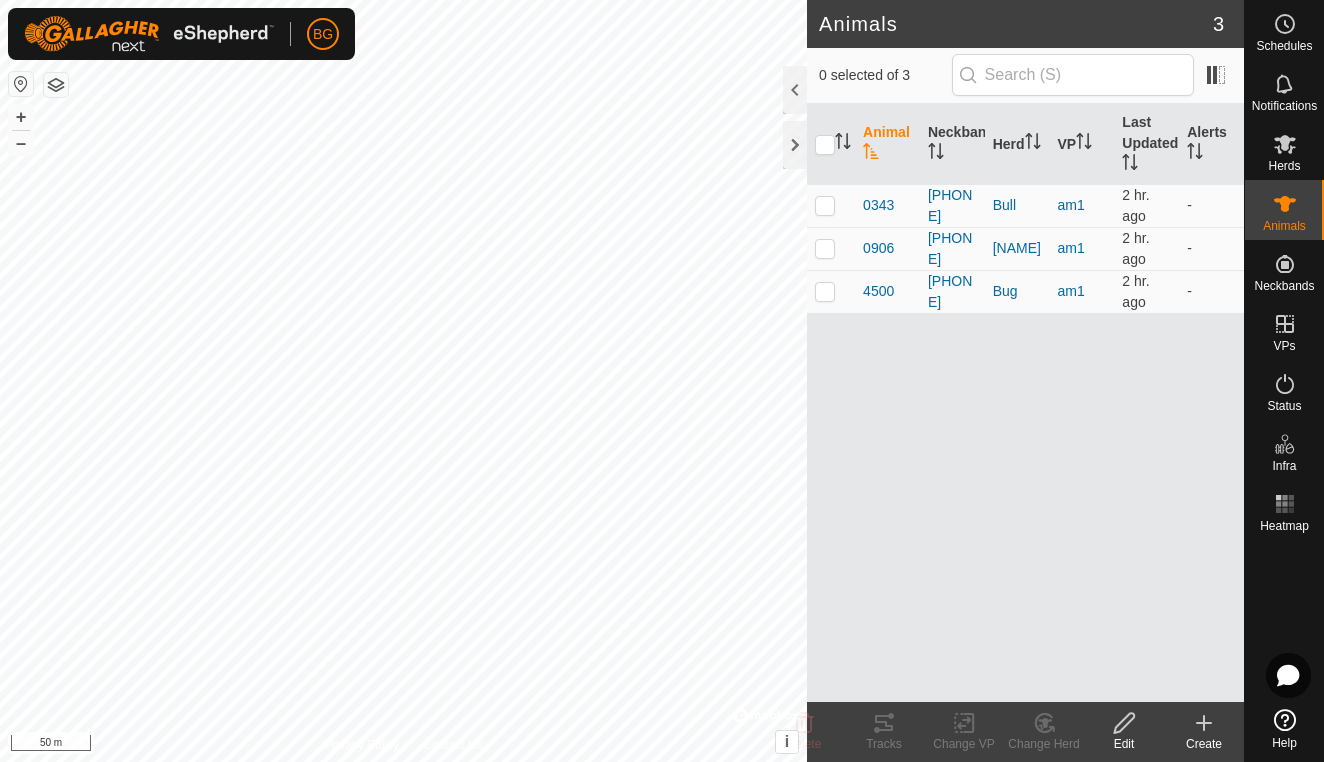 click 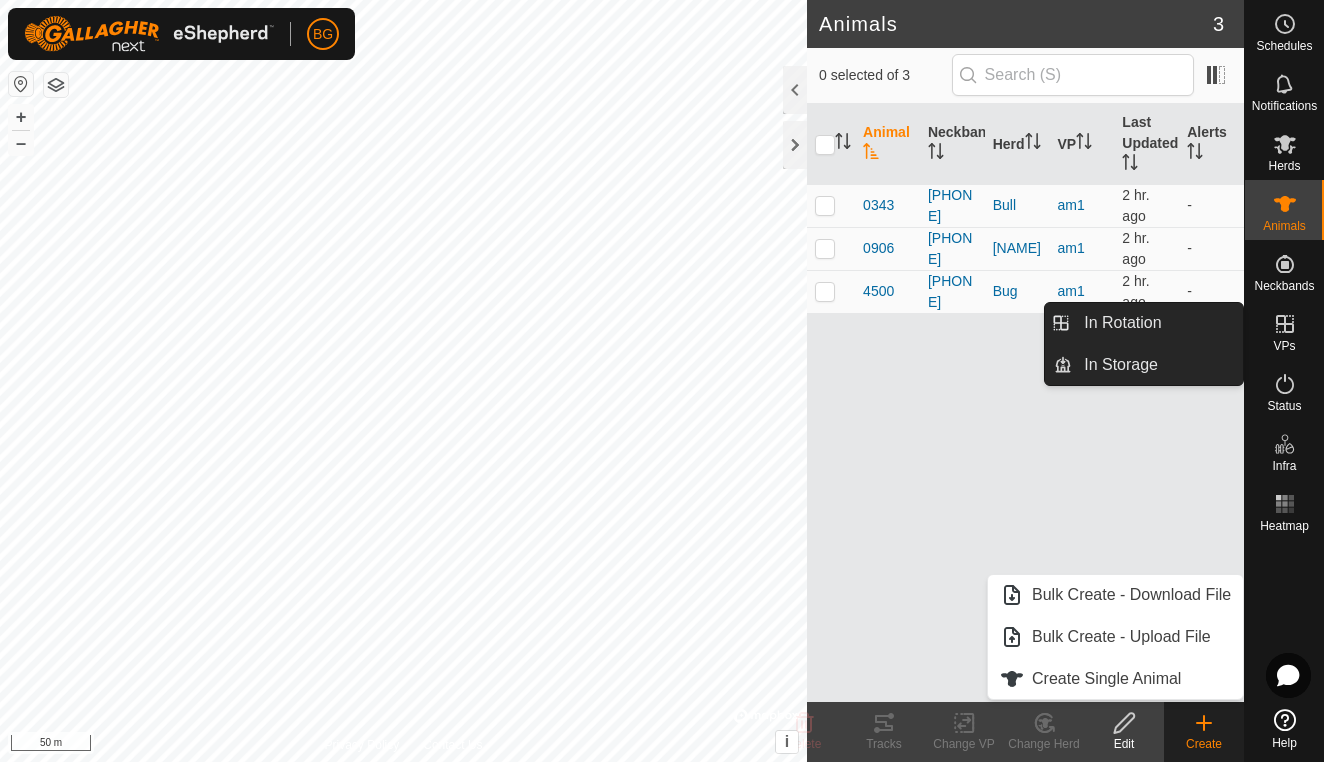click 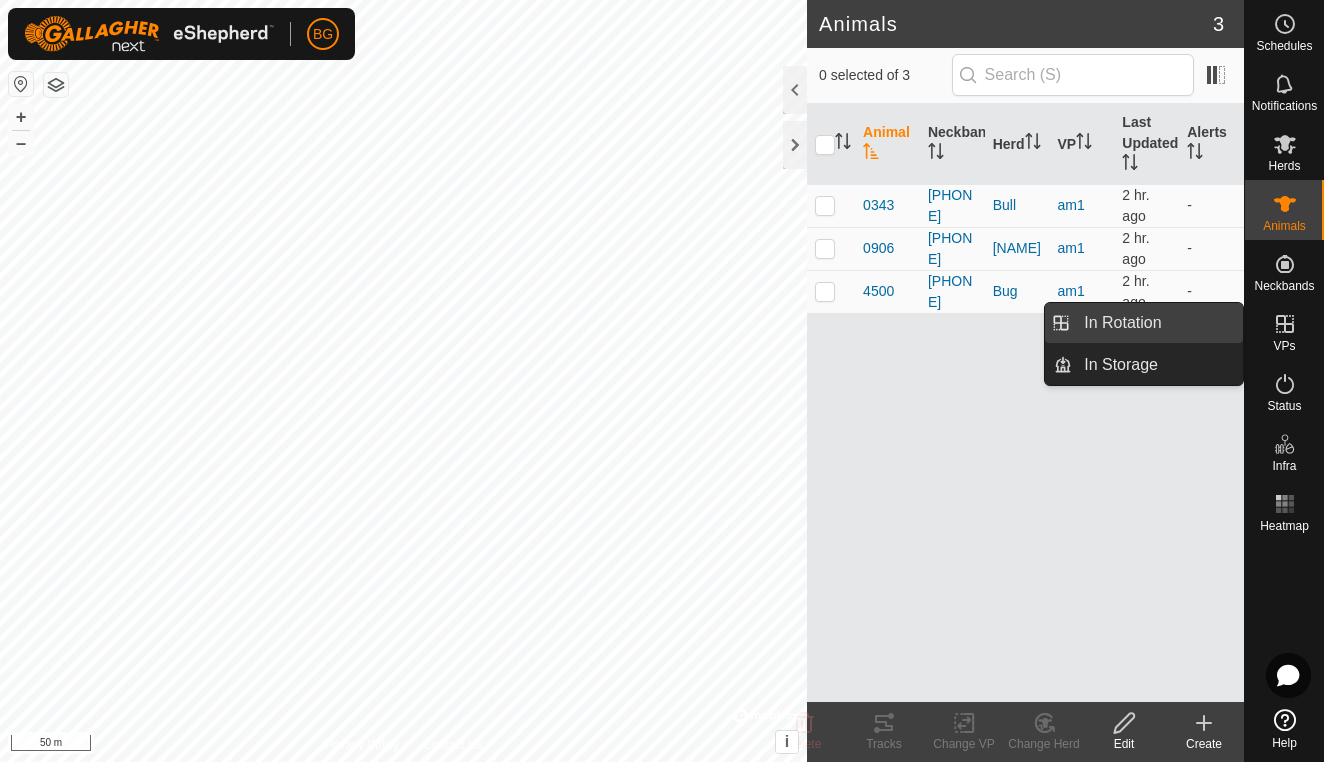click on "In Rotation" at bounding box center (1157, 323) 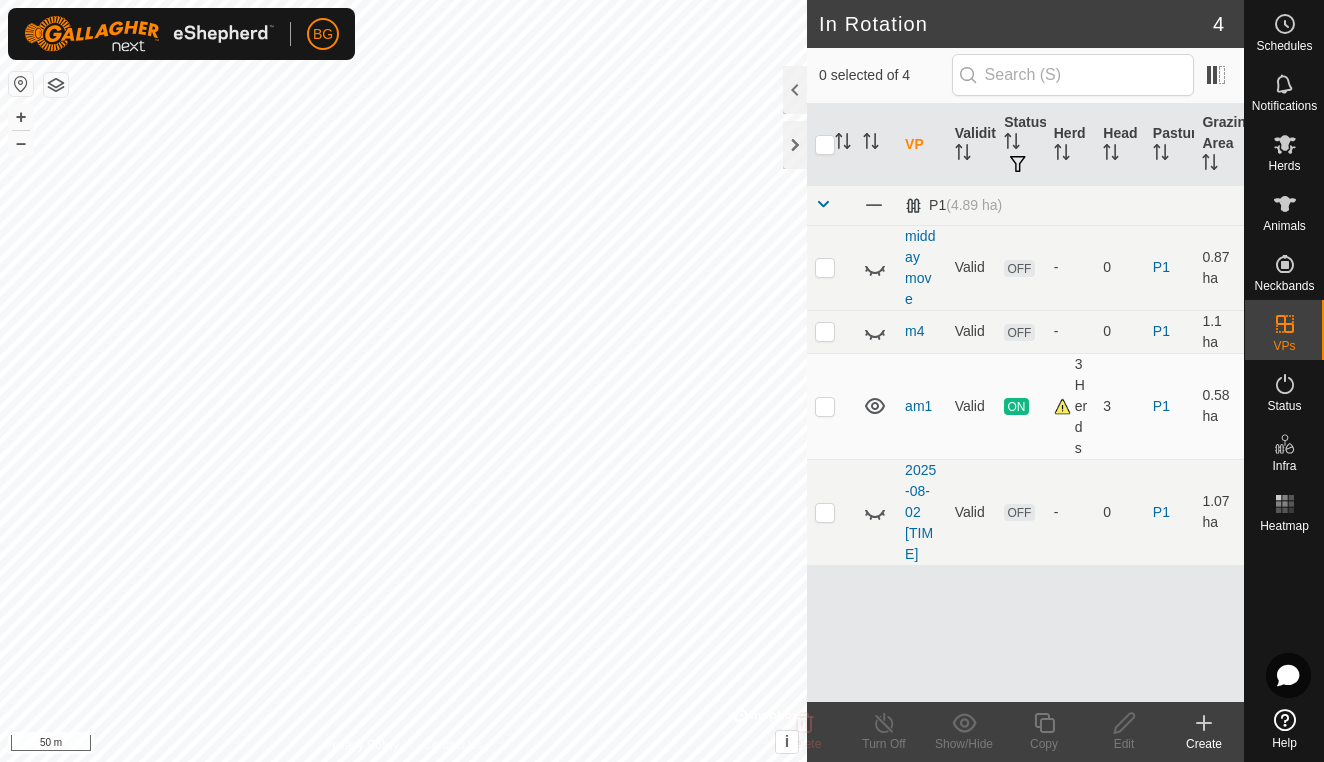 click 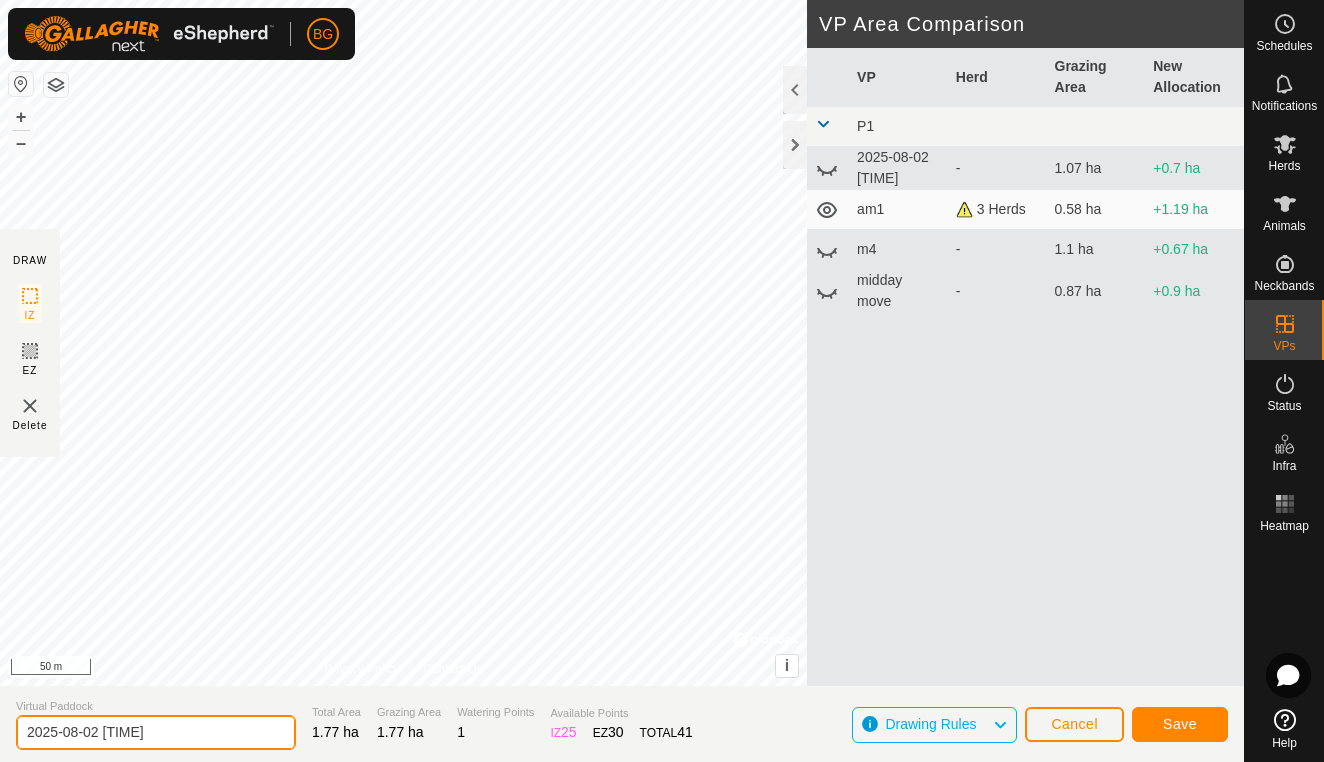 click on "2025-08-02 [TIME]" 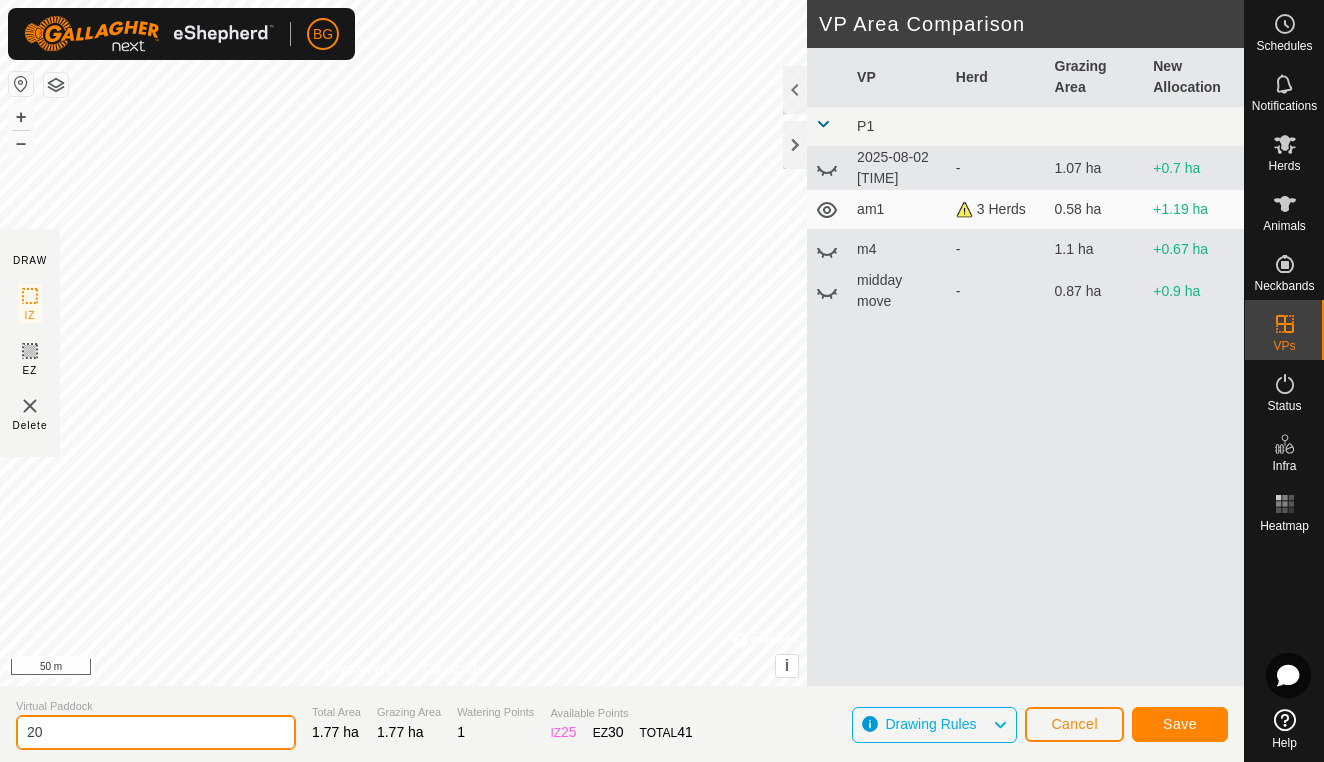 type on "2" 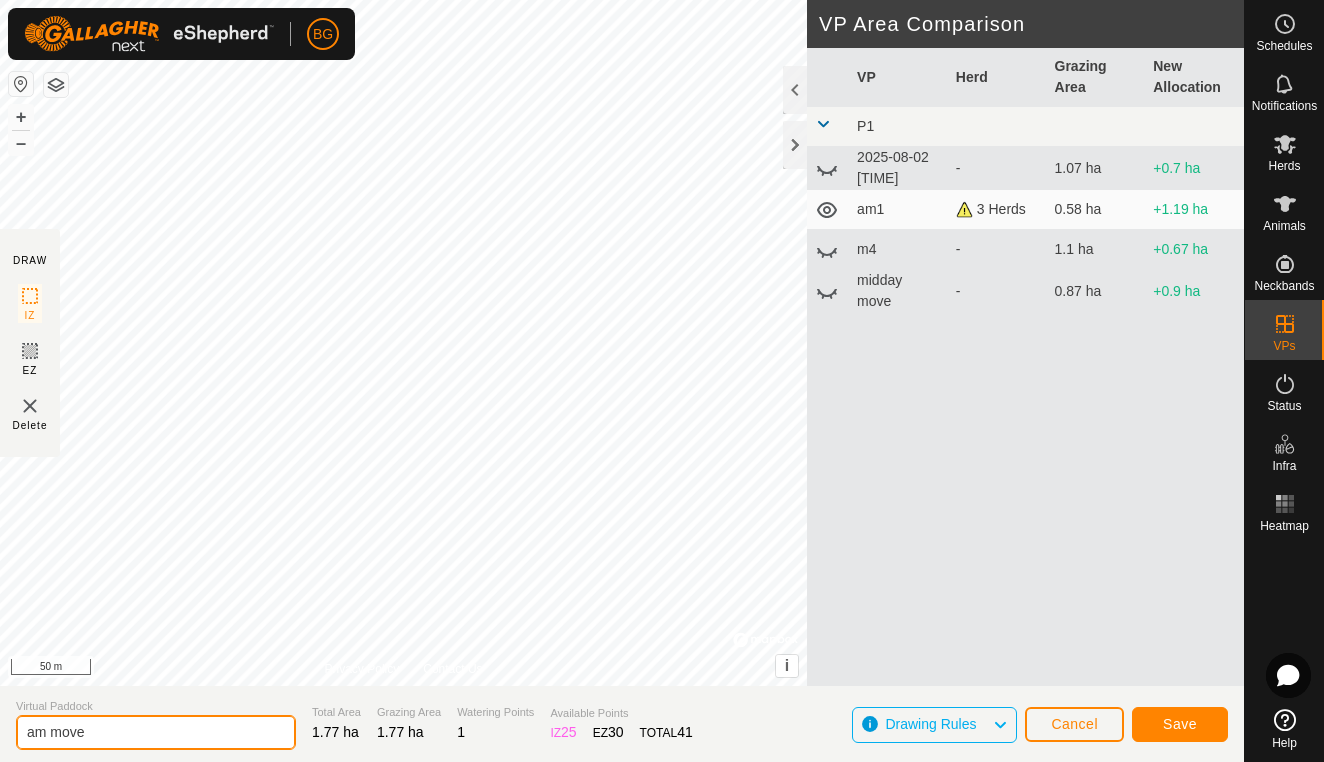 type on "am move" 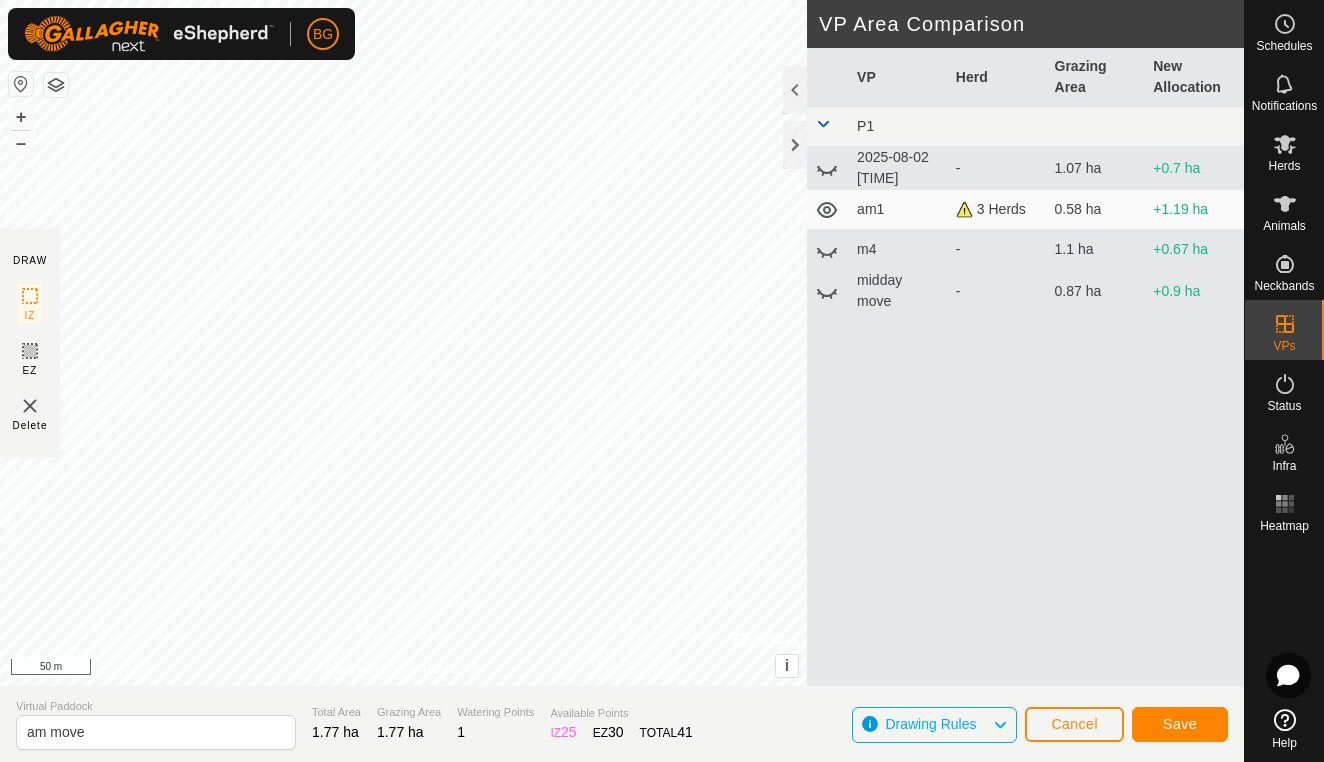 click on "Save" 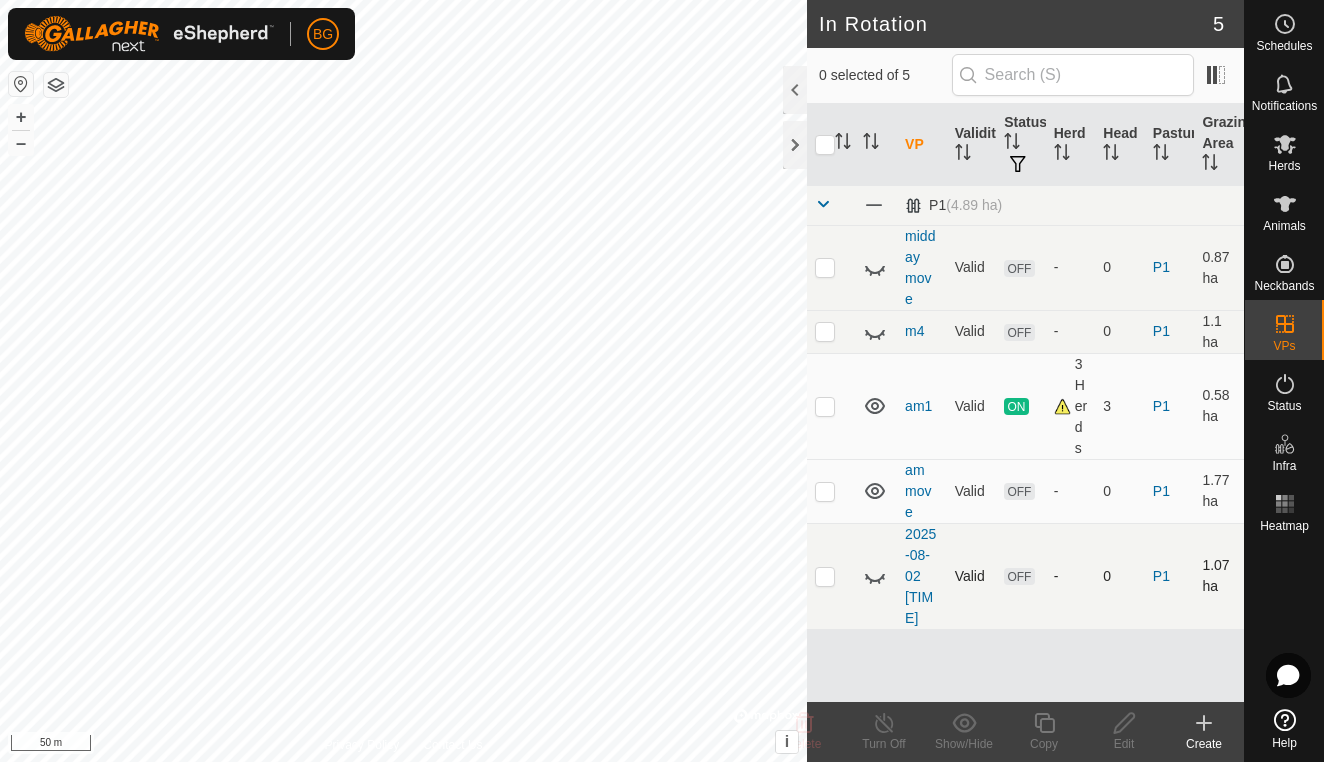 click at bounding box center (825, 576) 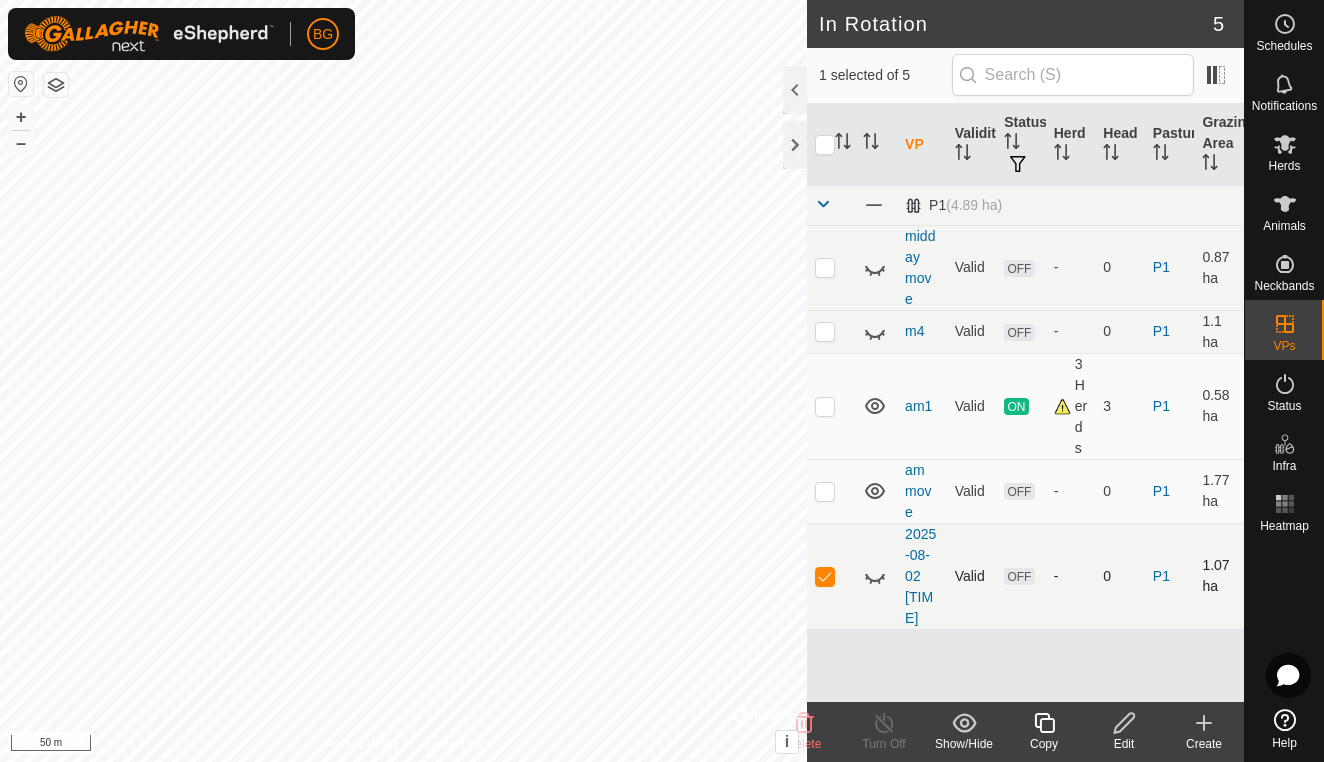 click at bounding box center (825, 576) 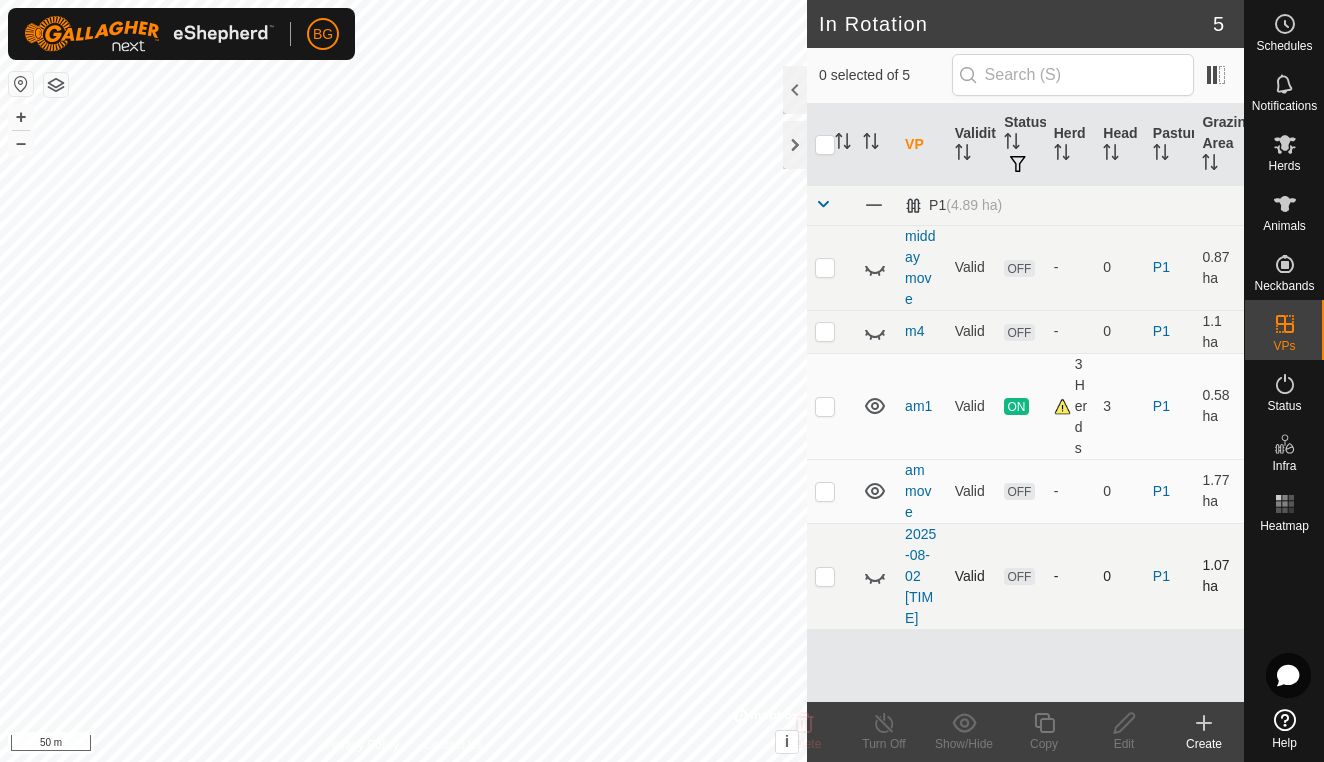 click 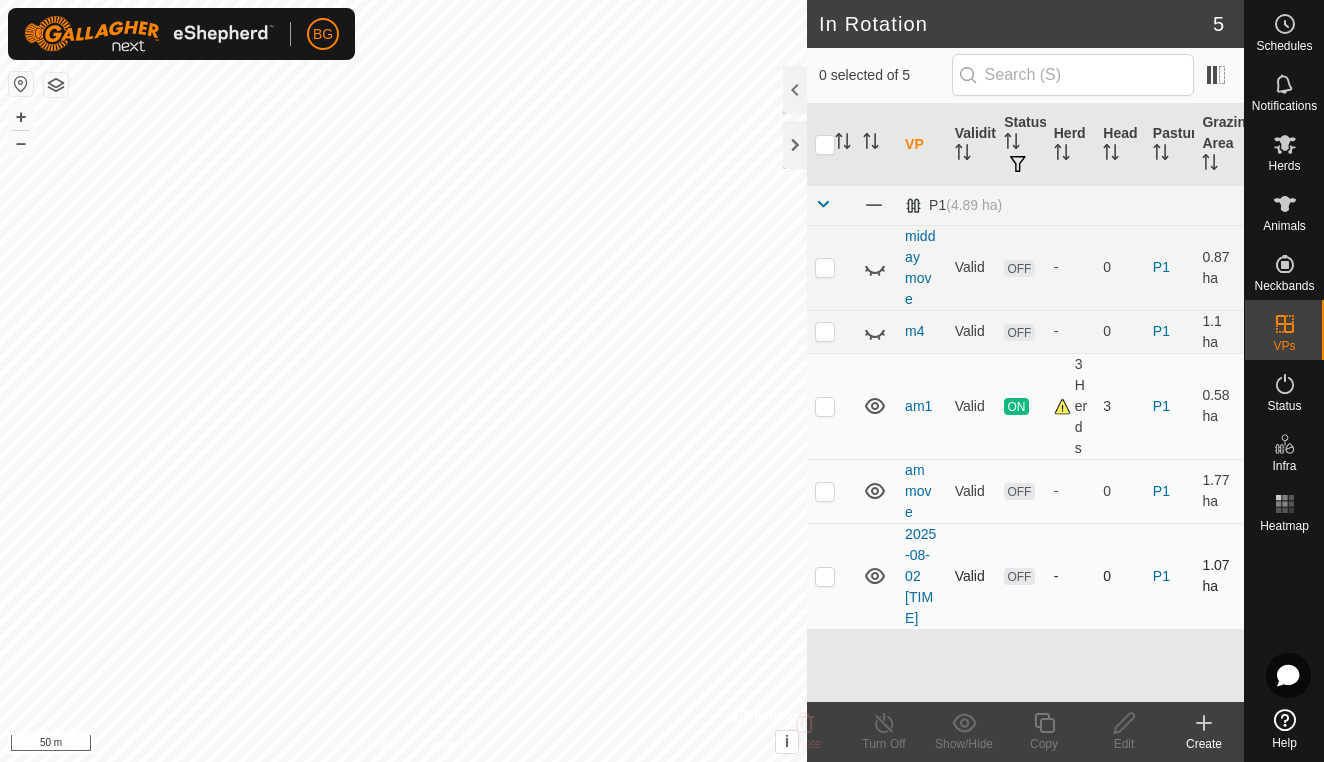 click 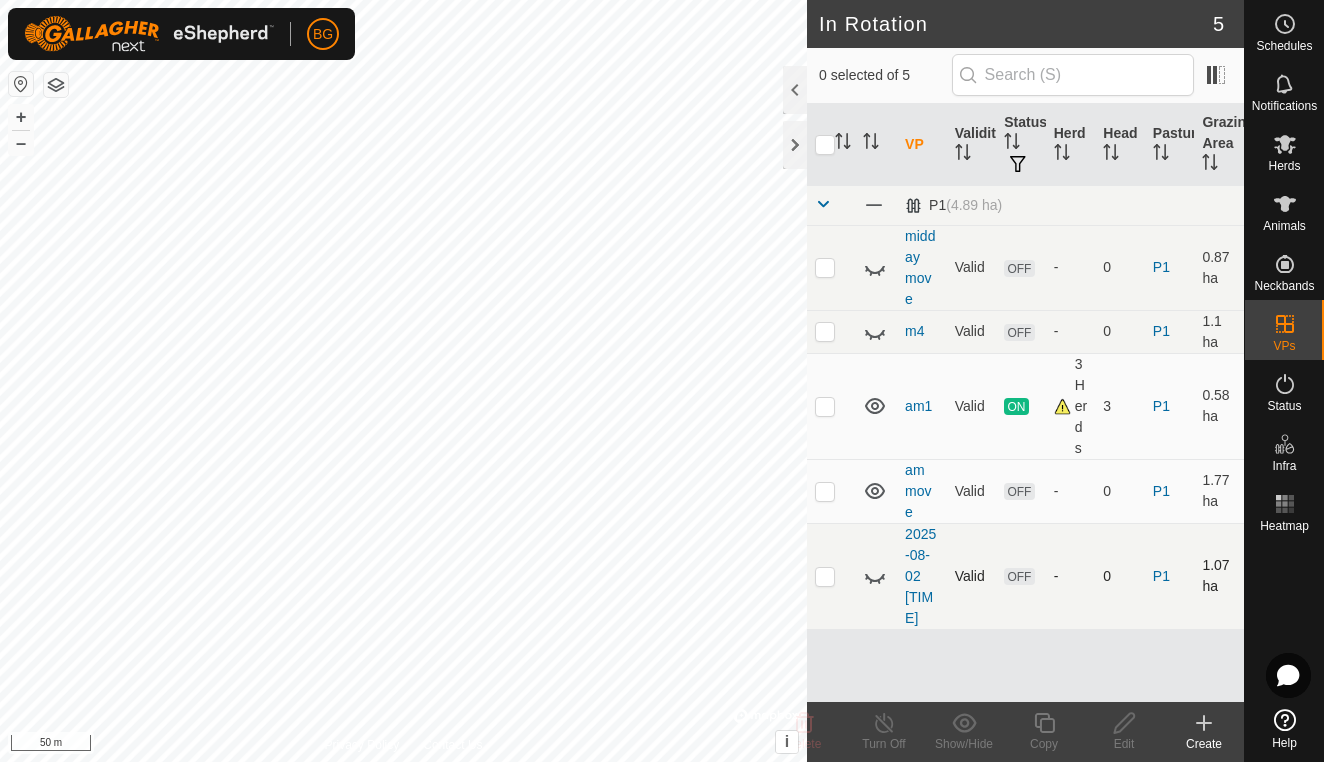 click at bounding box center [825, 576] 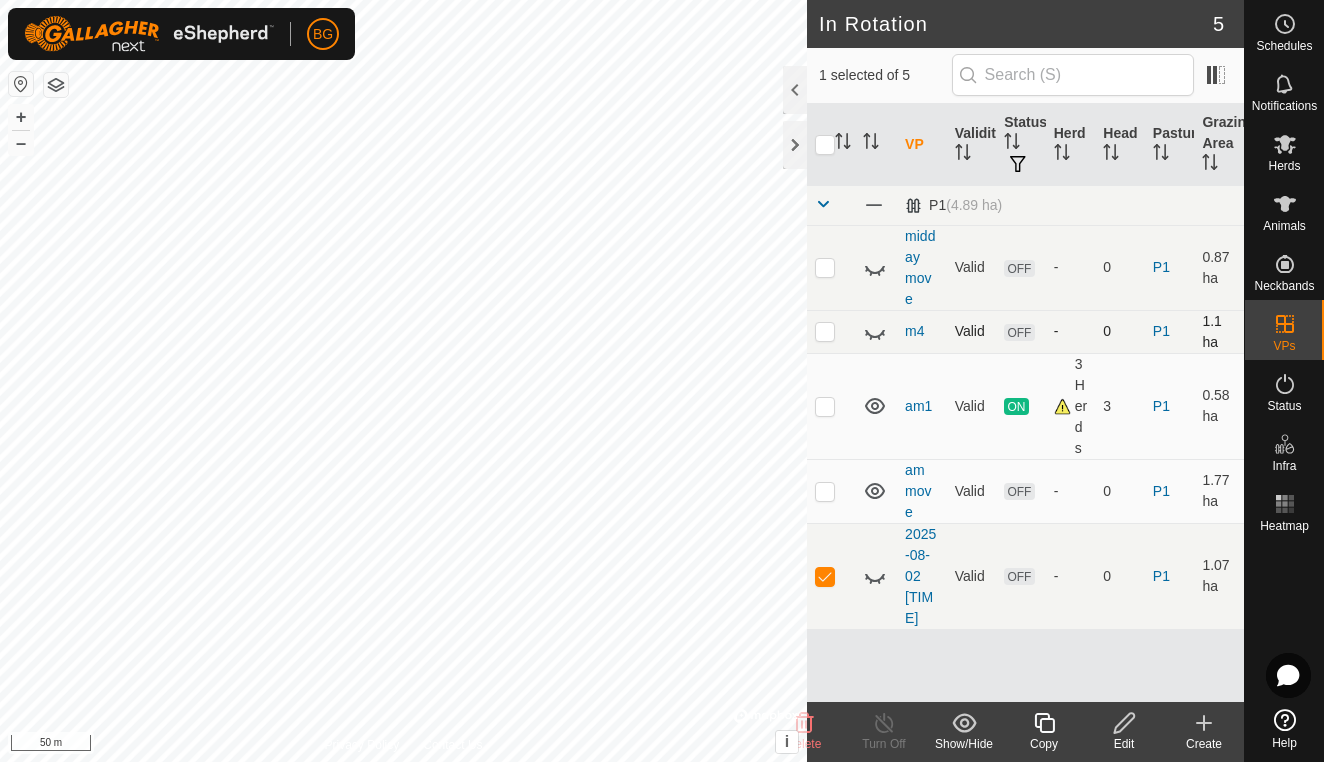 click 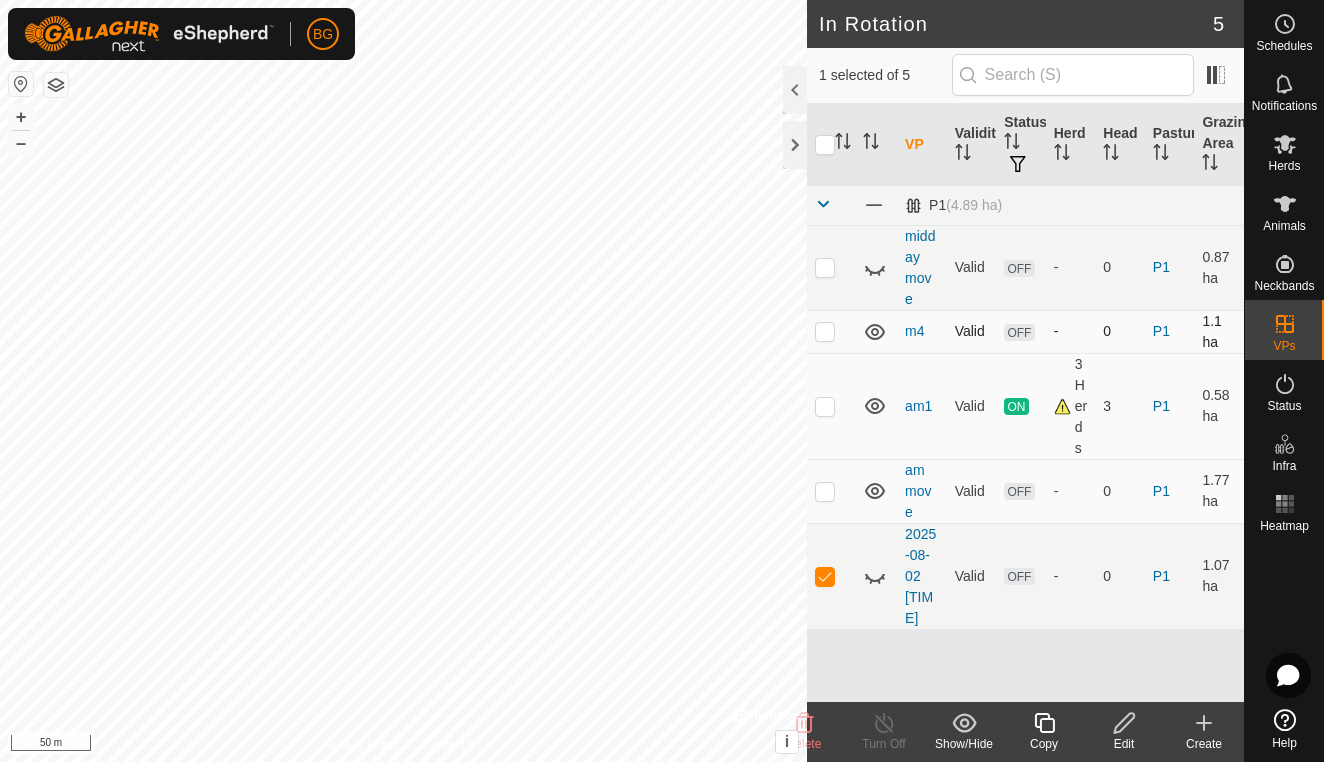 click 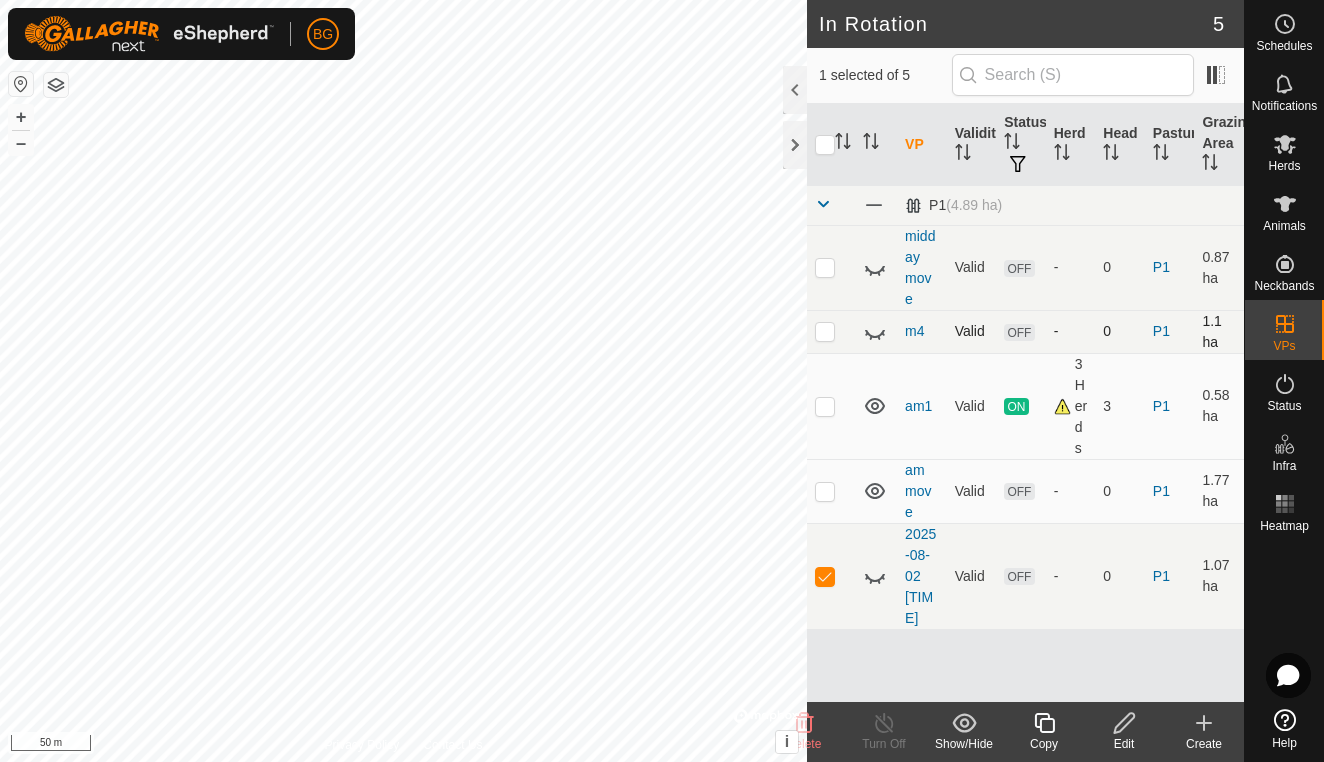 click at bounding box center [825, 331] 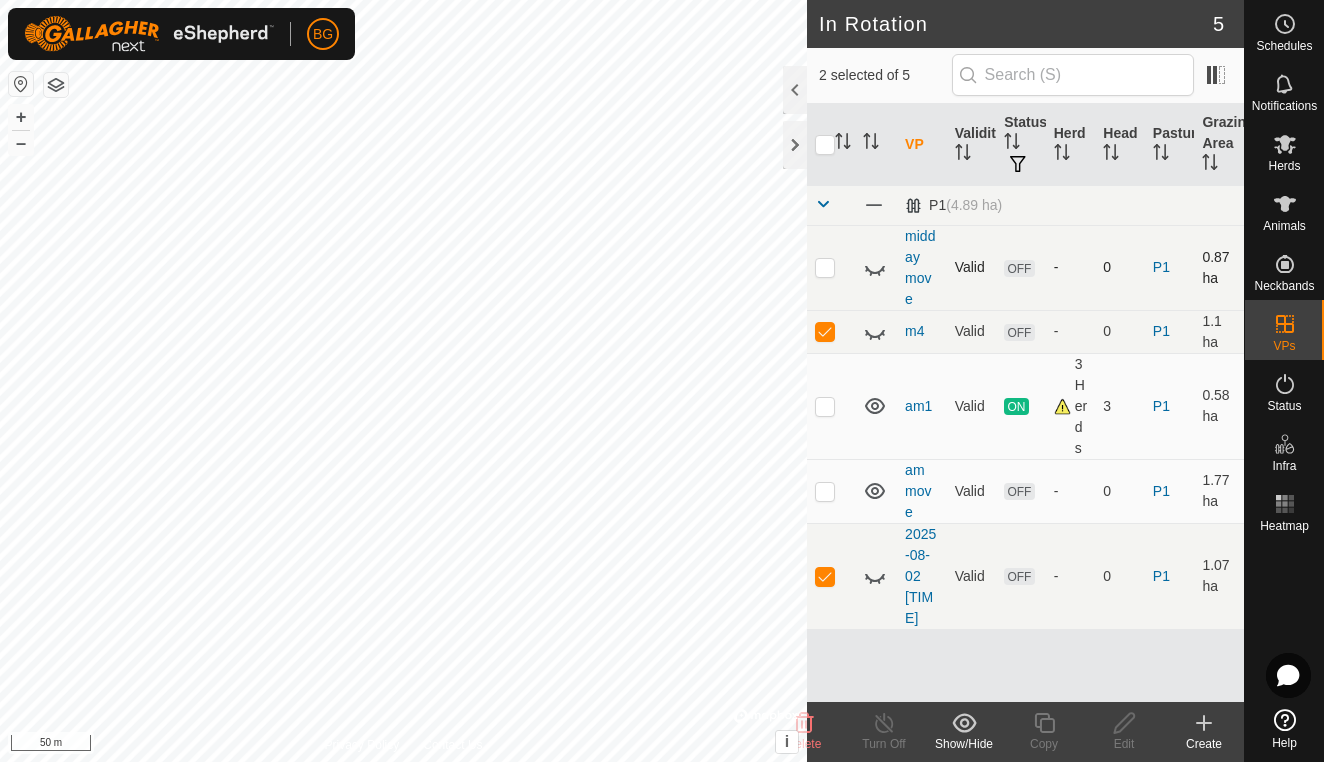 click 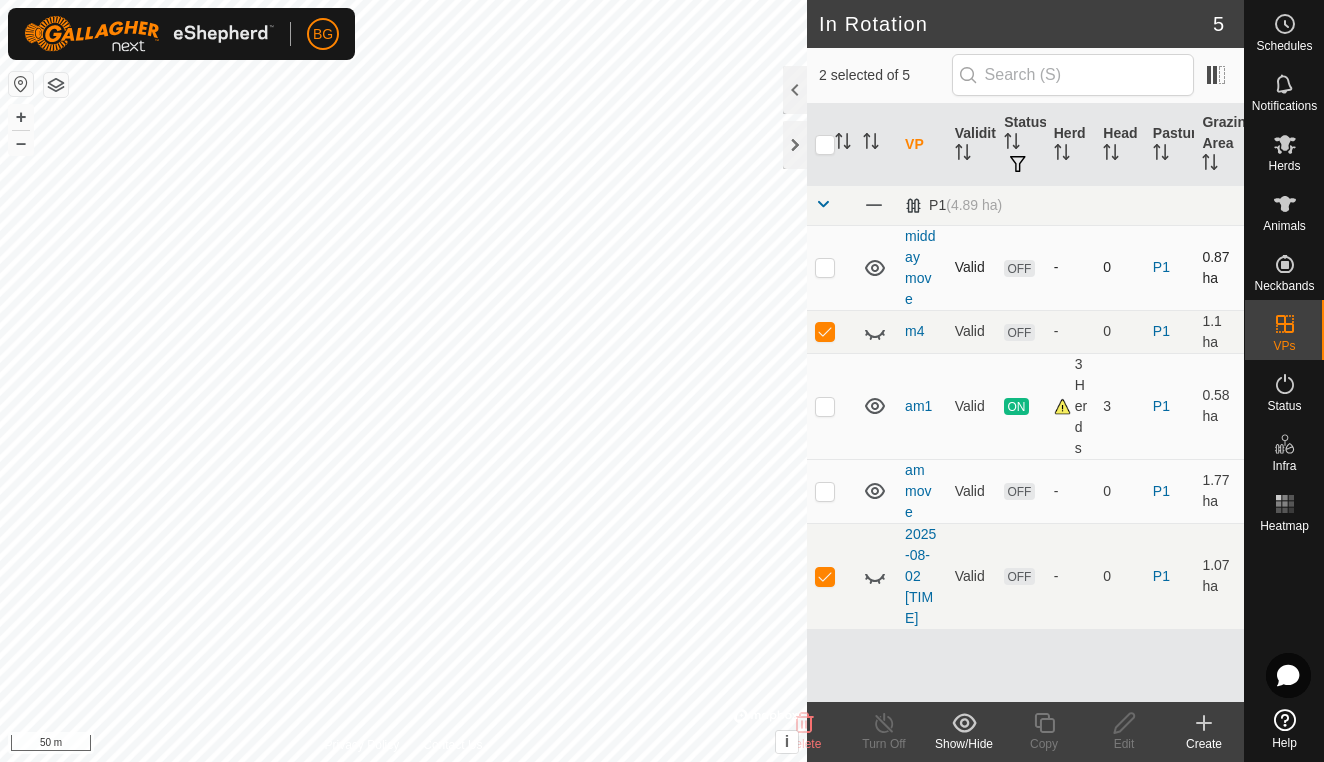 click 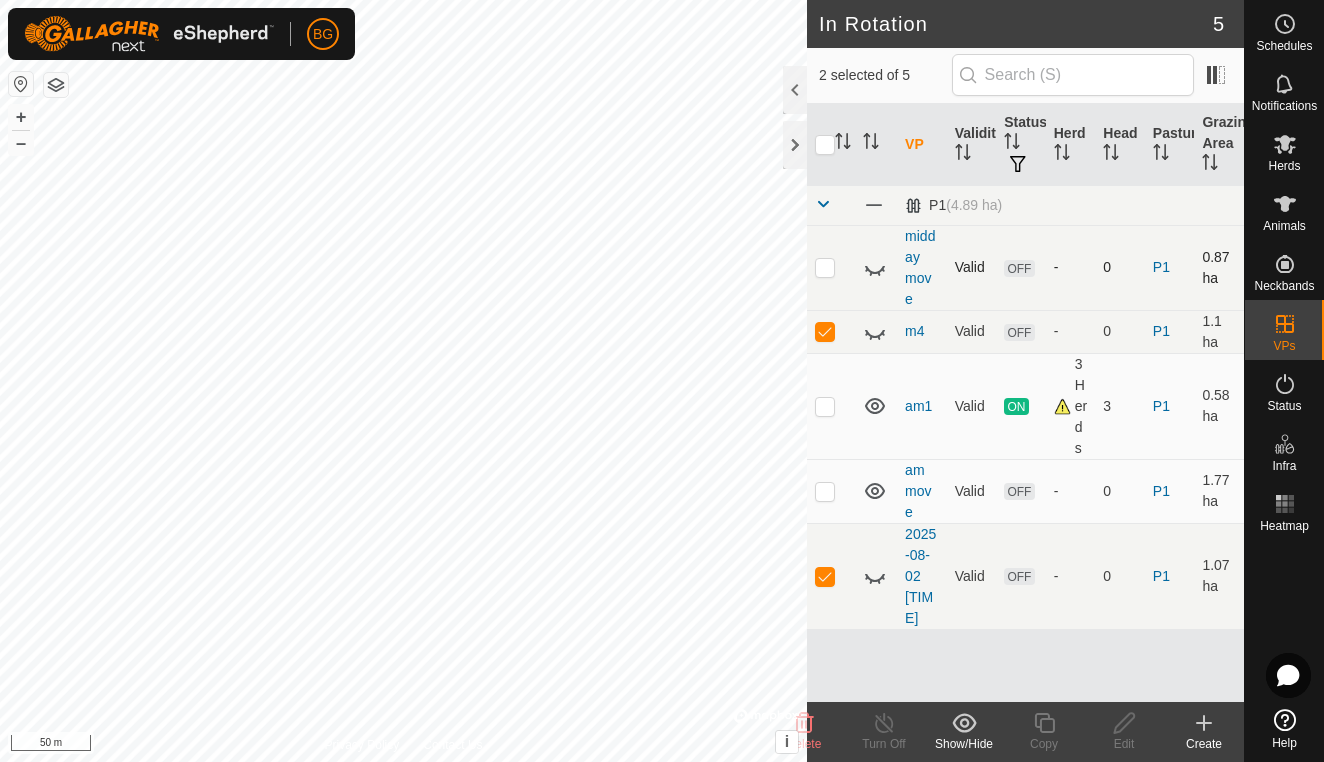 click at bounding box center [825, 267] 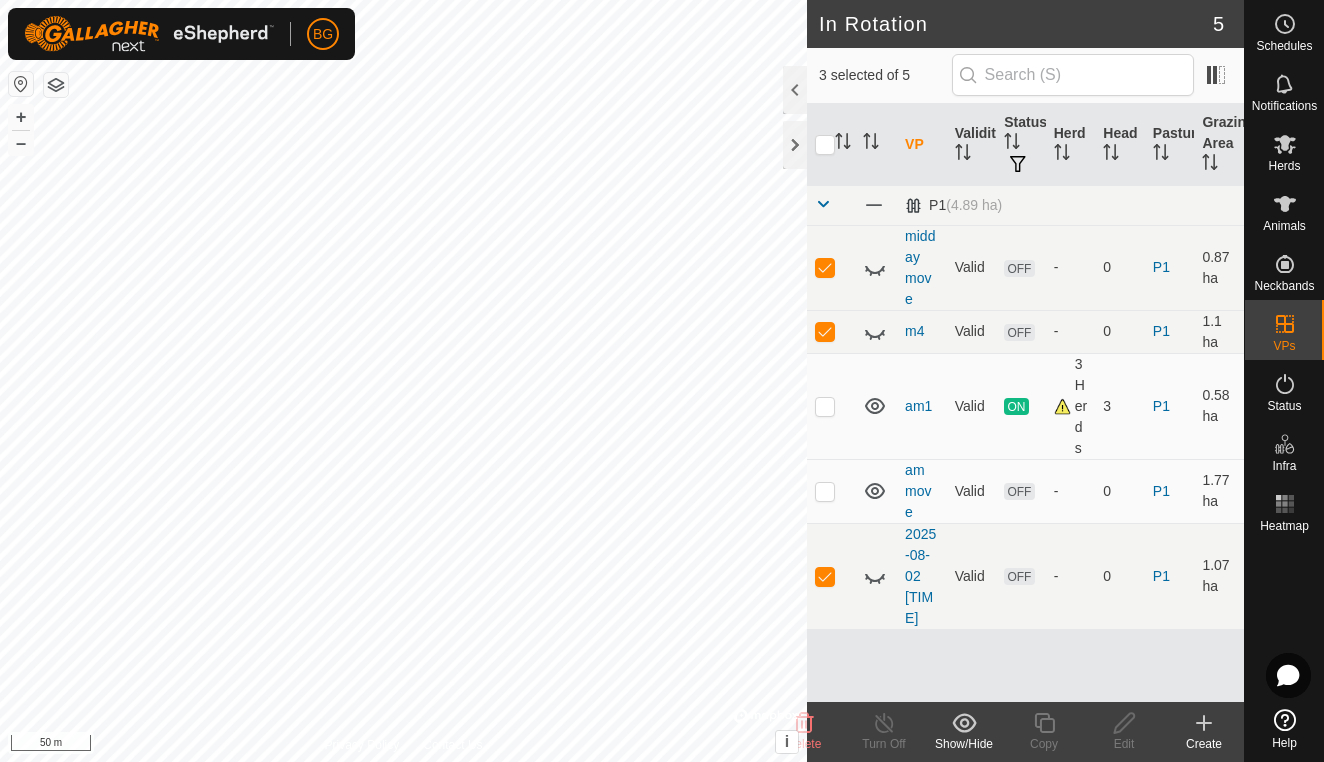 click 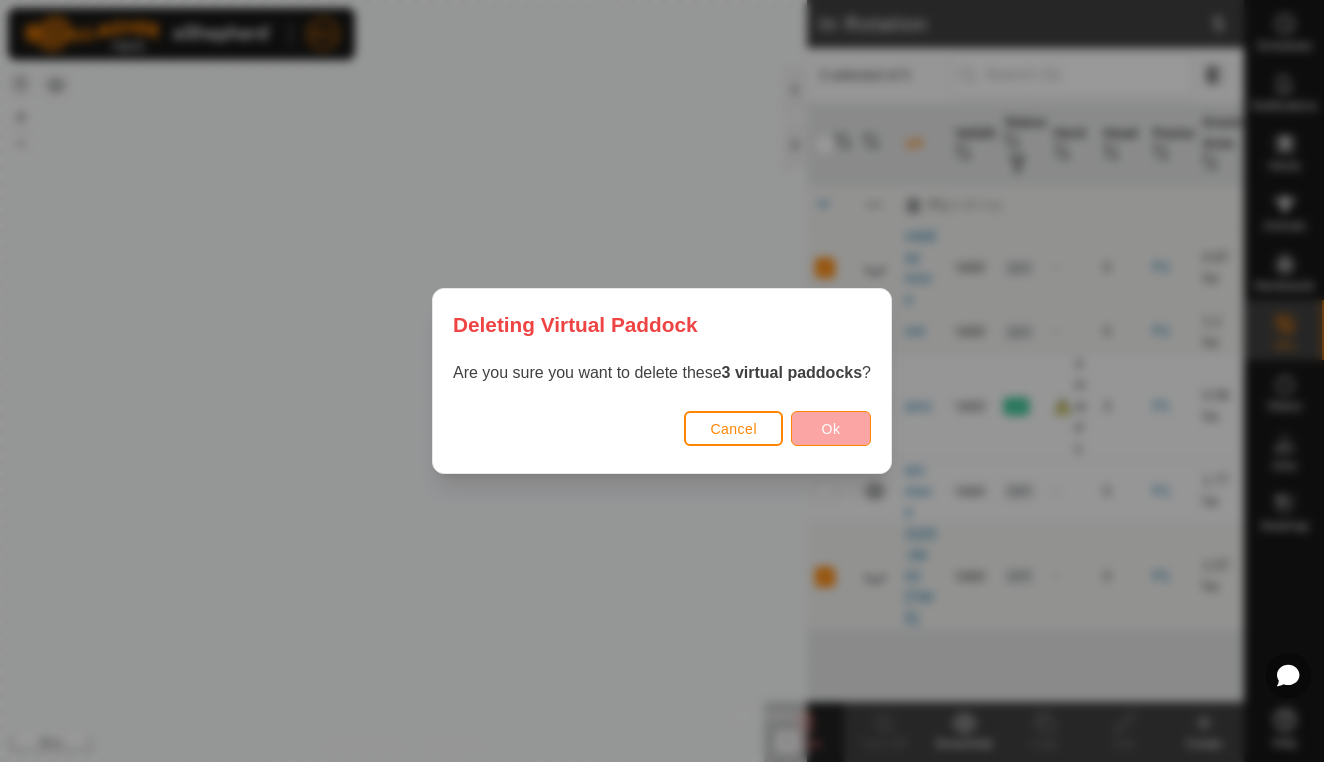 click on "Ok" at bounding box center (831, 428) 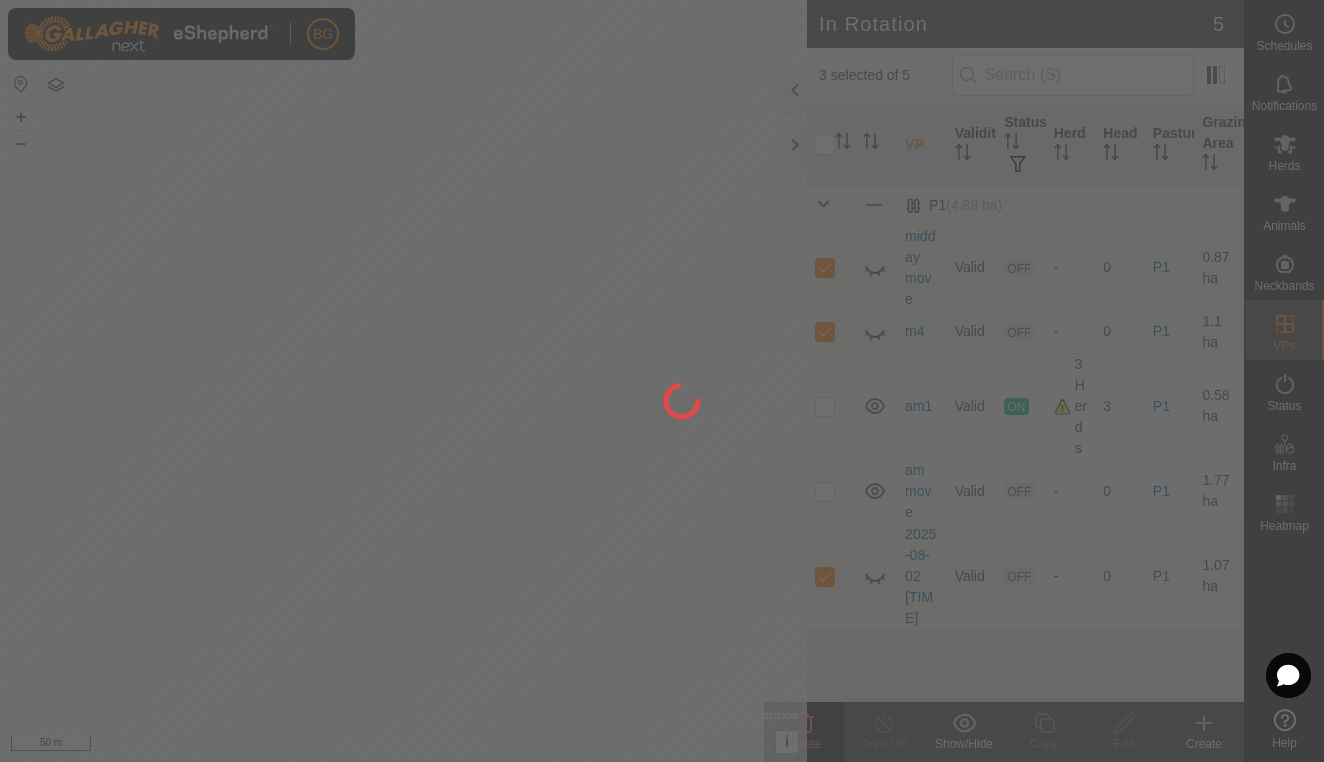 checkbox on "false" 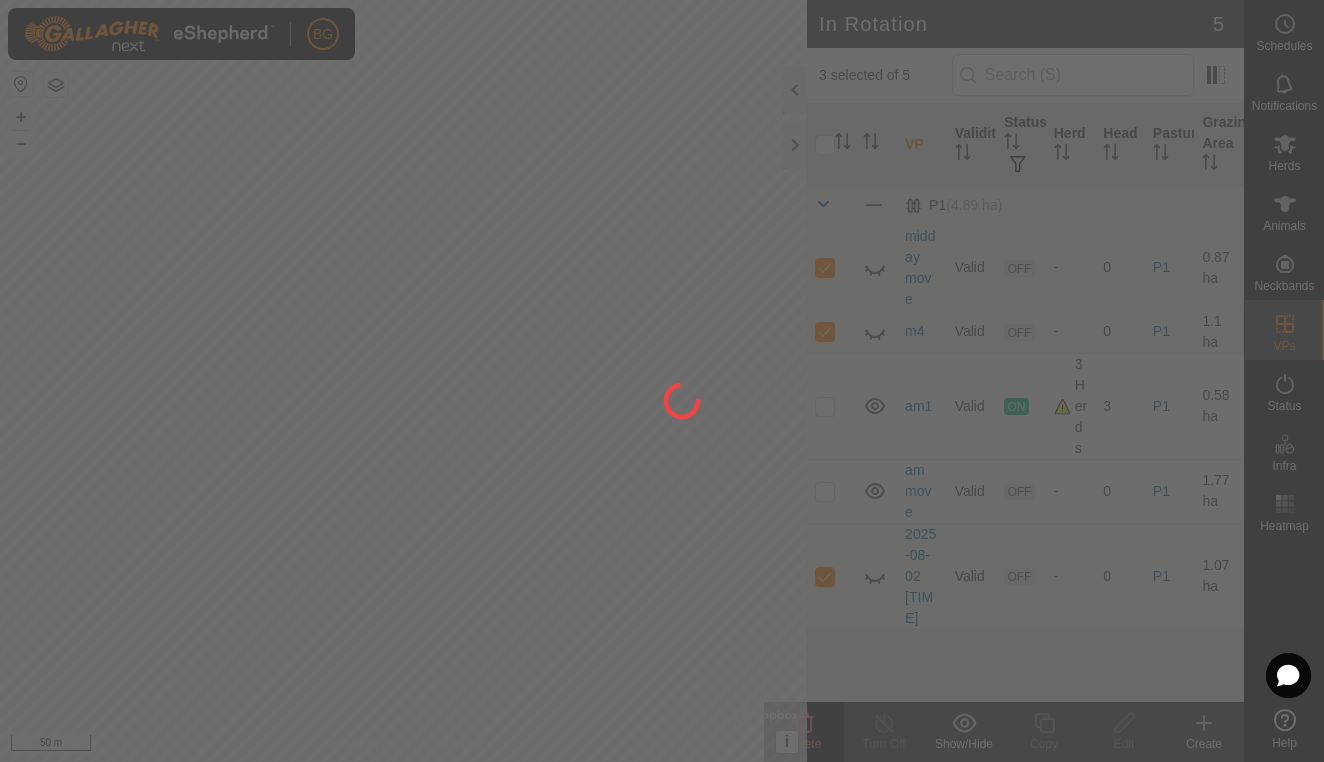 checkbox on "false" 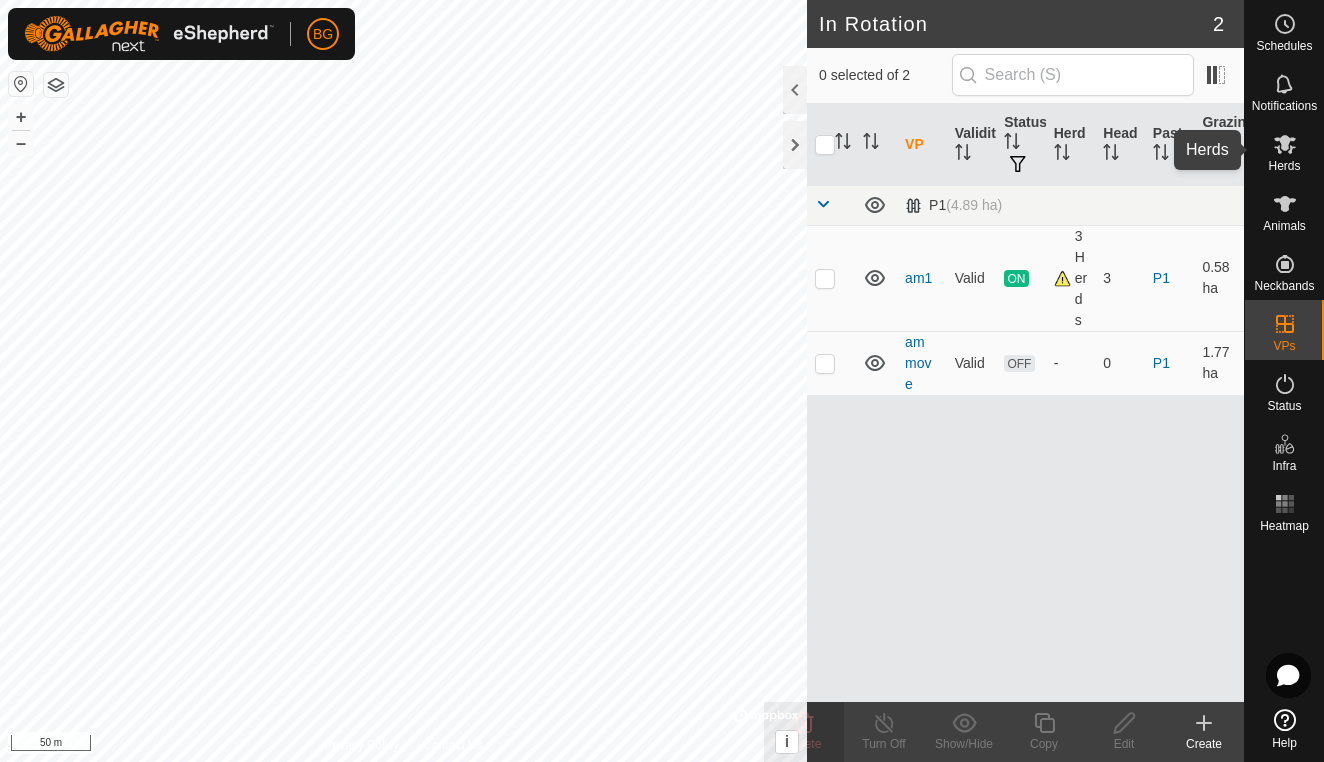 click 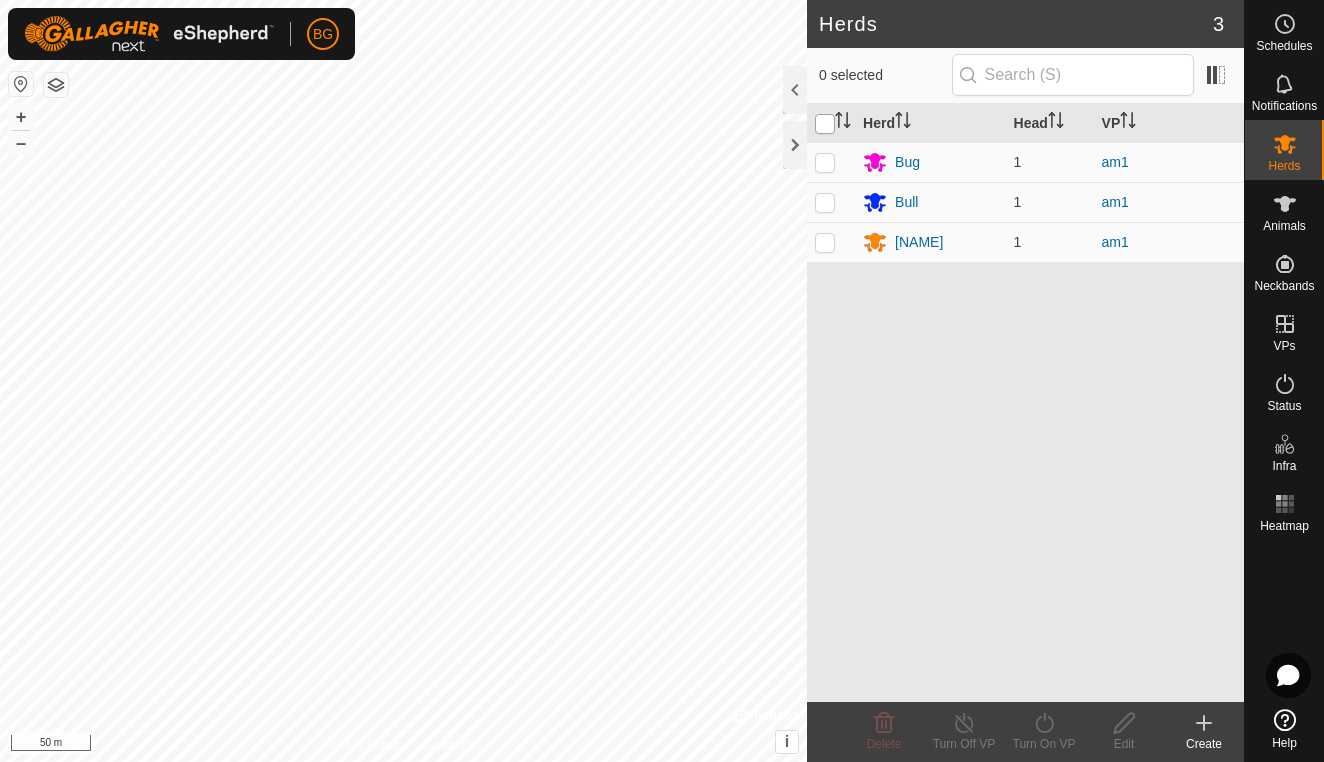 click at bounding box center [825, 124] 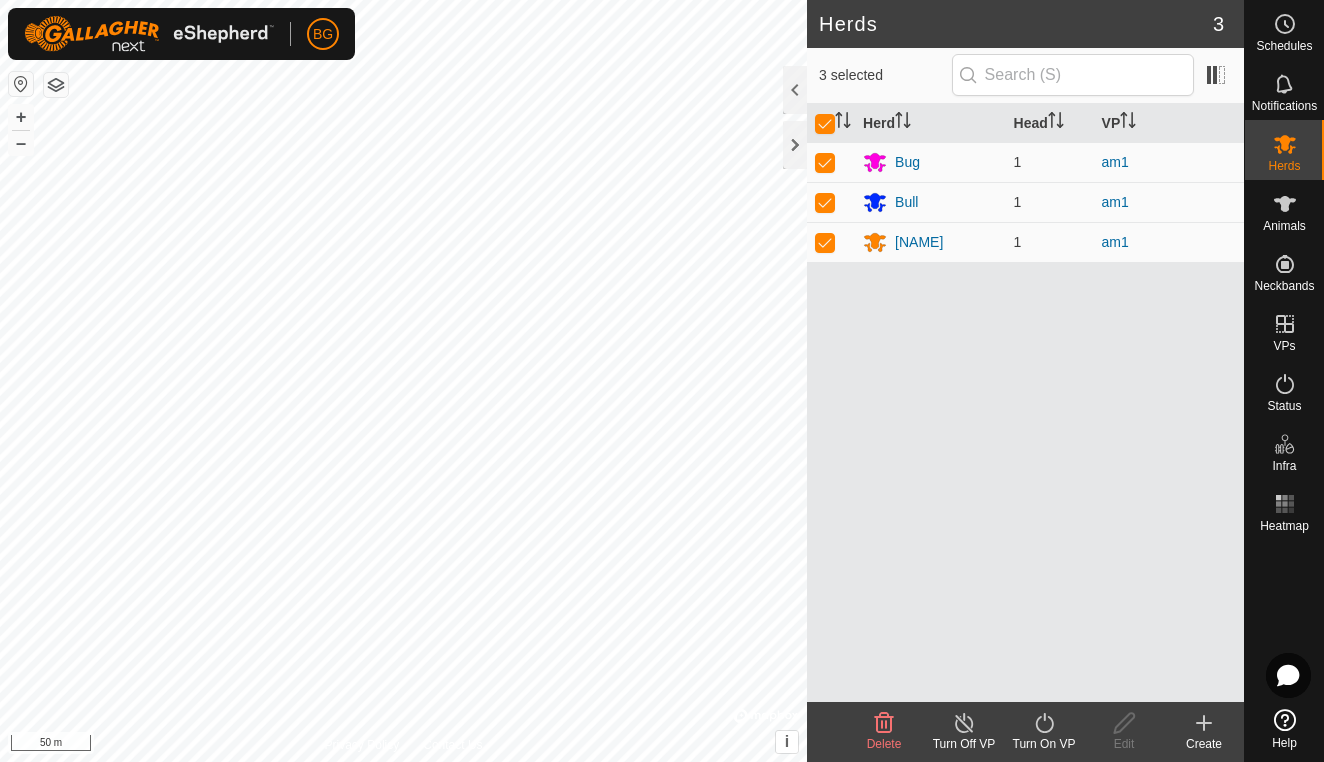 click 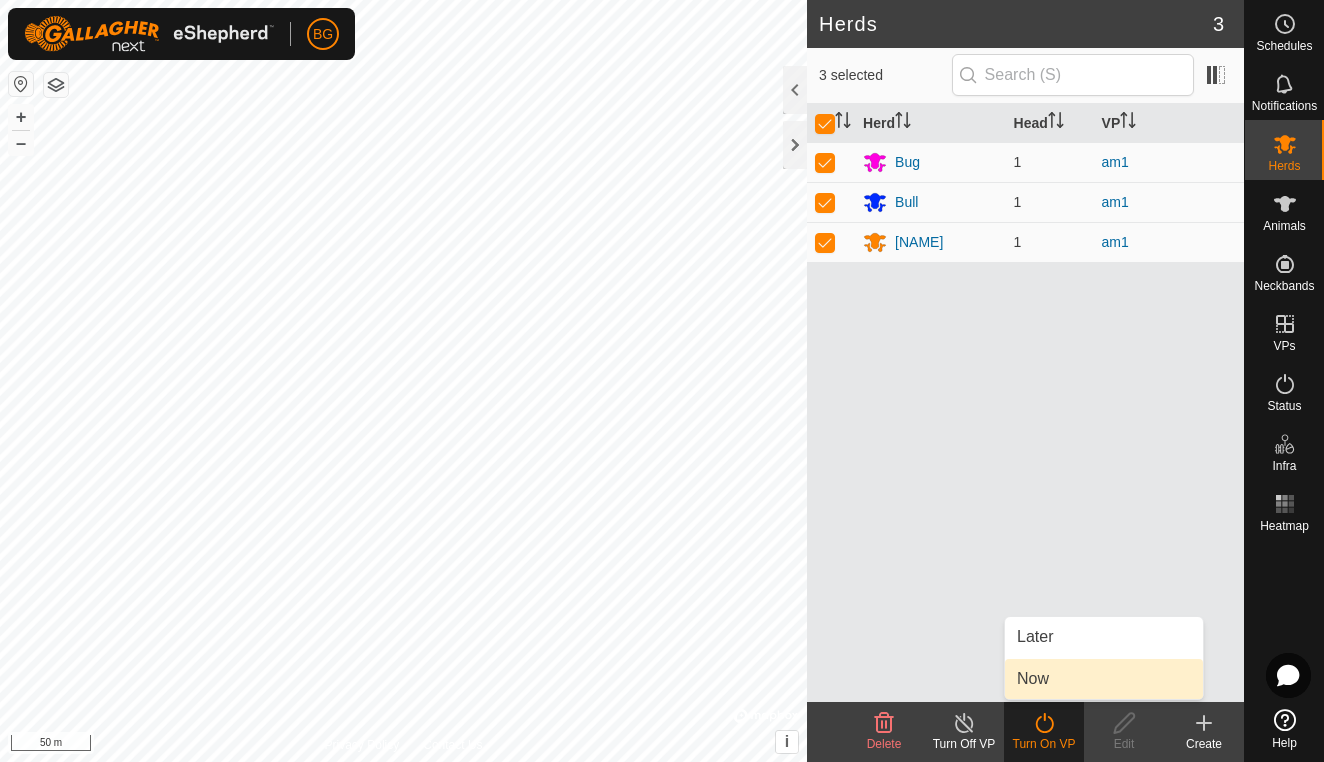 click on "Now" at bounding box center (1104, 679) 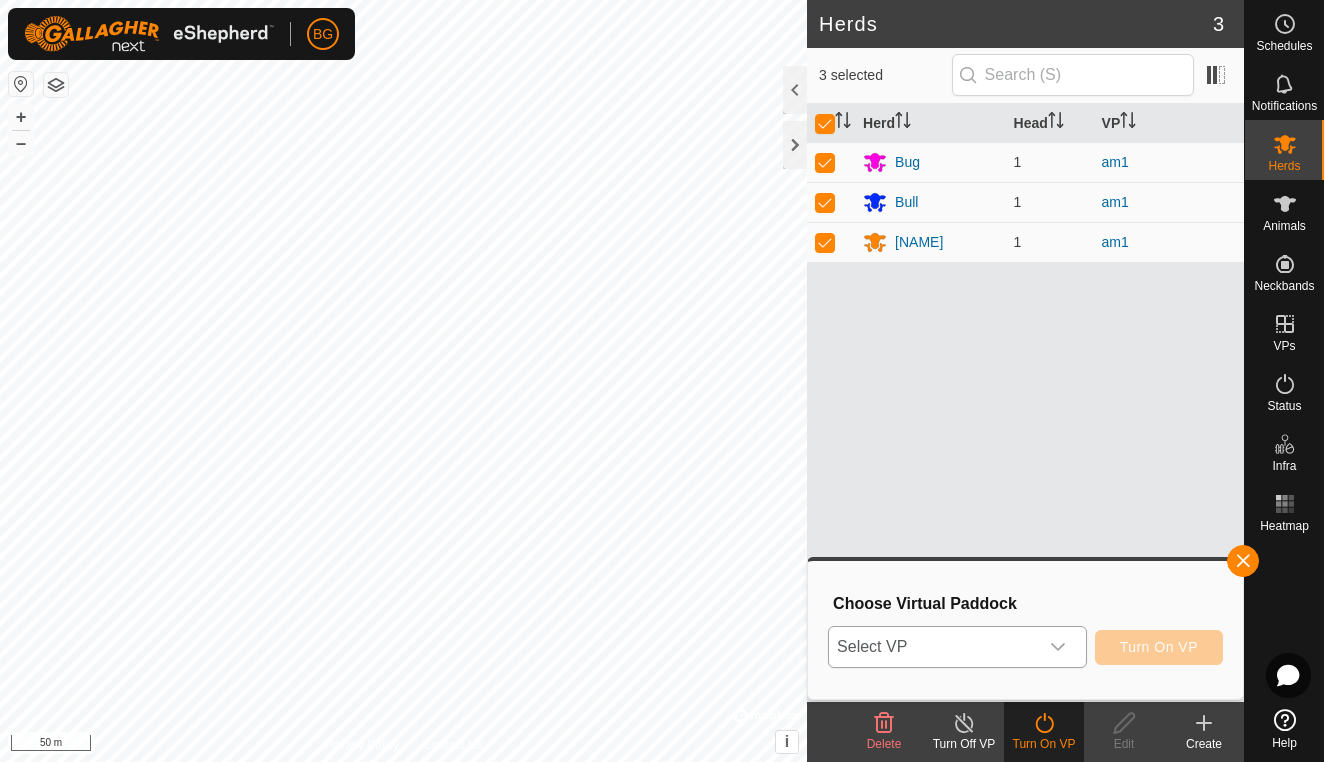 click 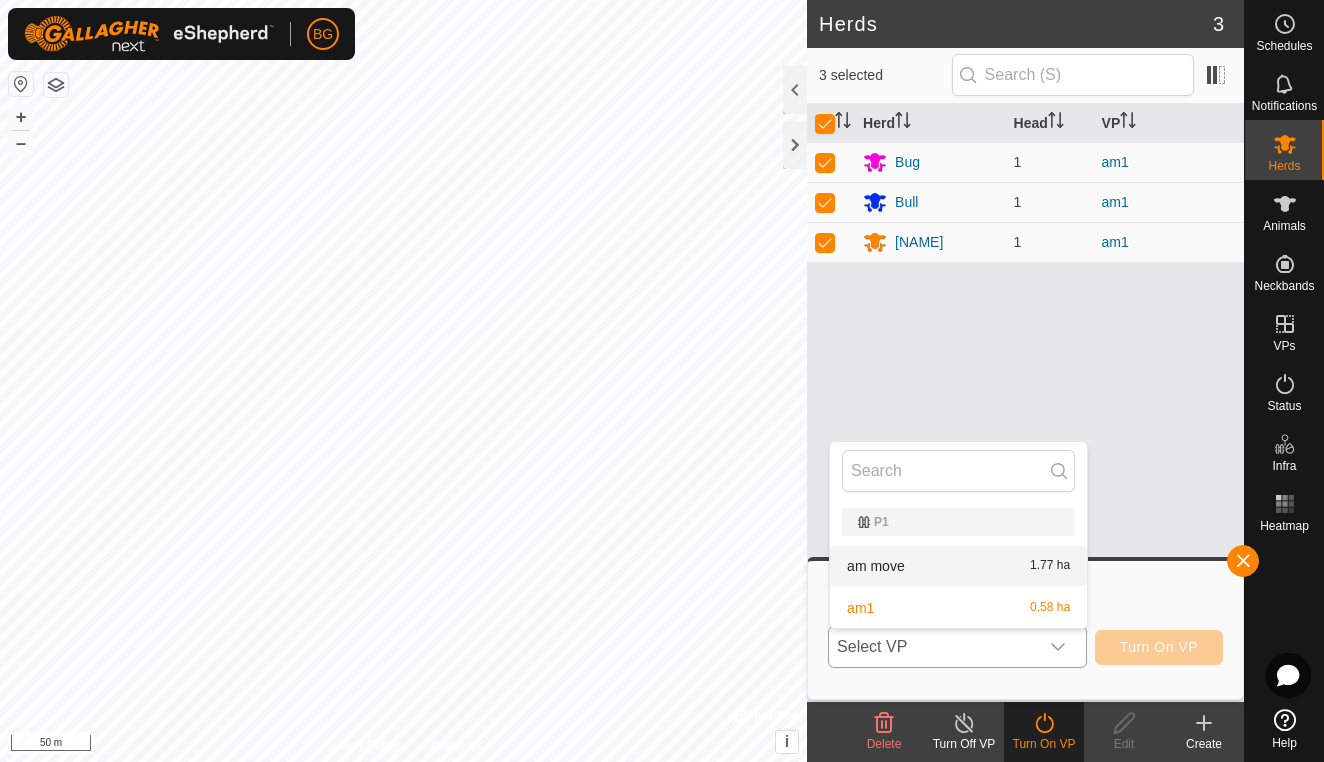 click on "am move 1.77 ha" at bounding box center [958, 566] 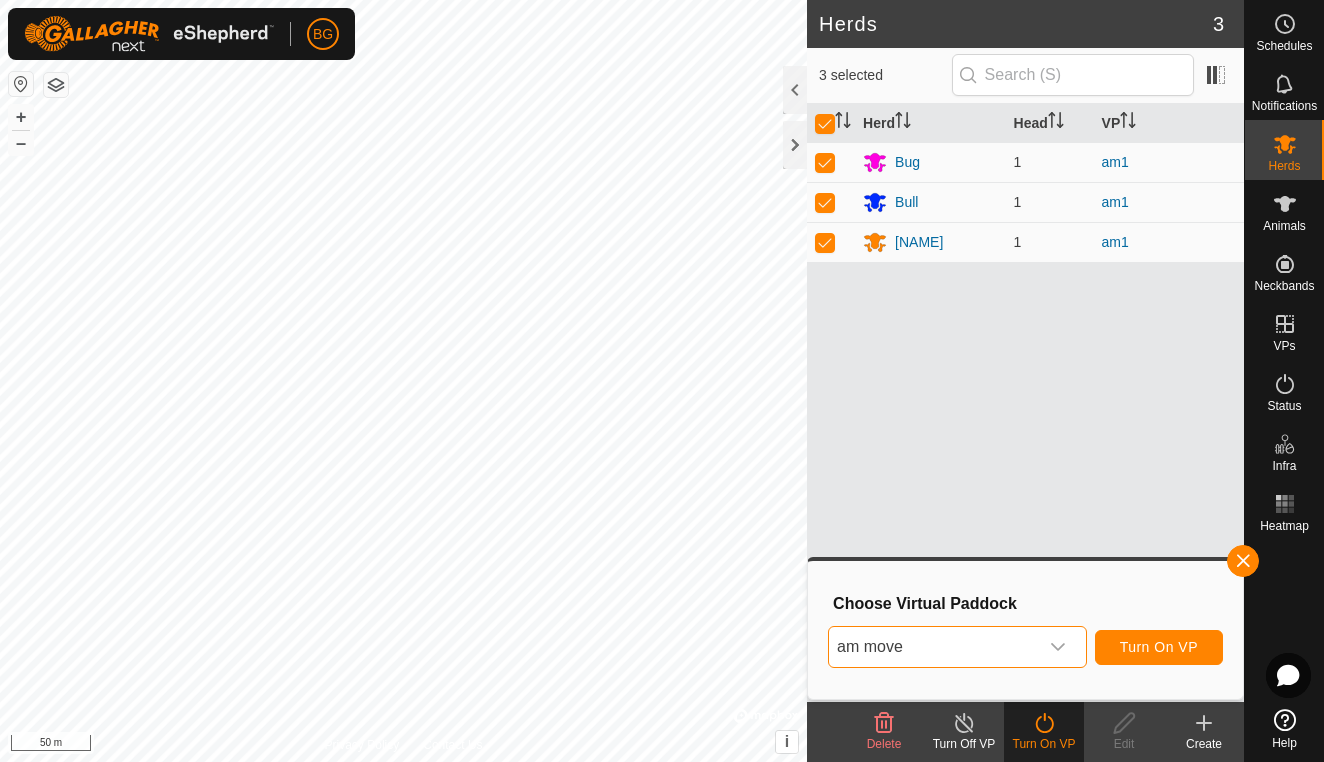click on "Turn On VP" at bounding box center [1159, 647] 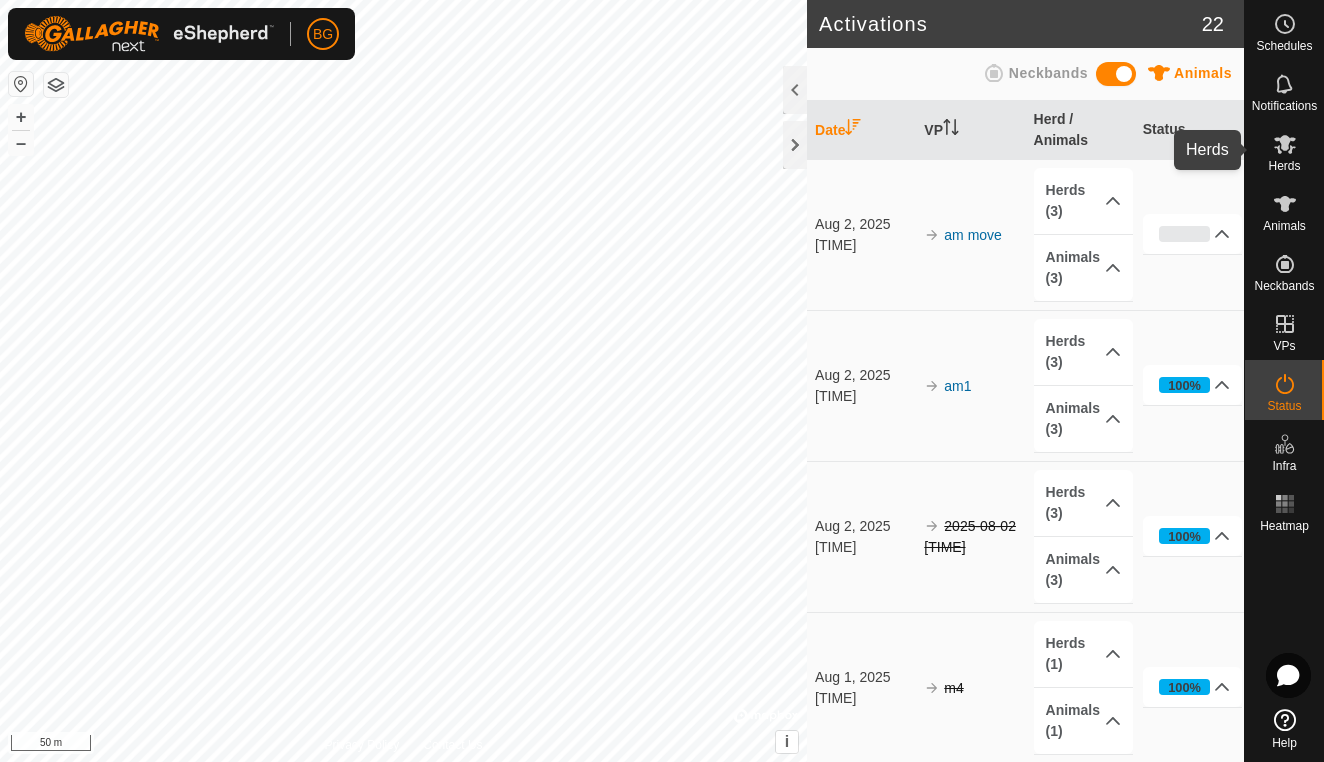 click 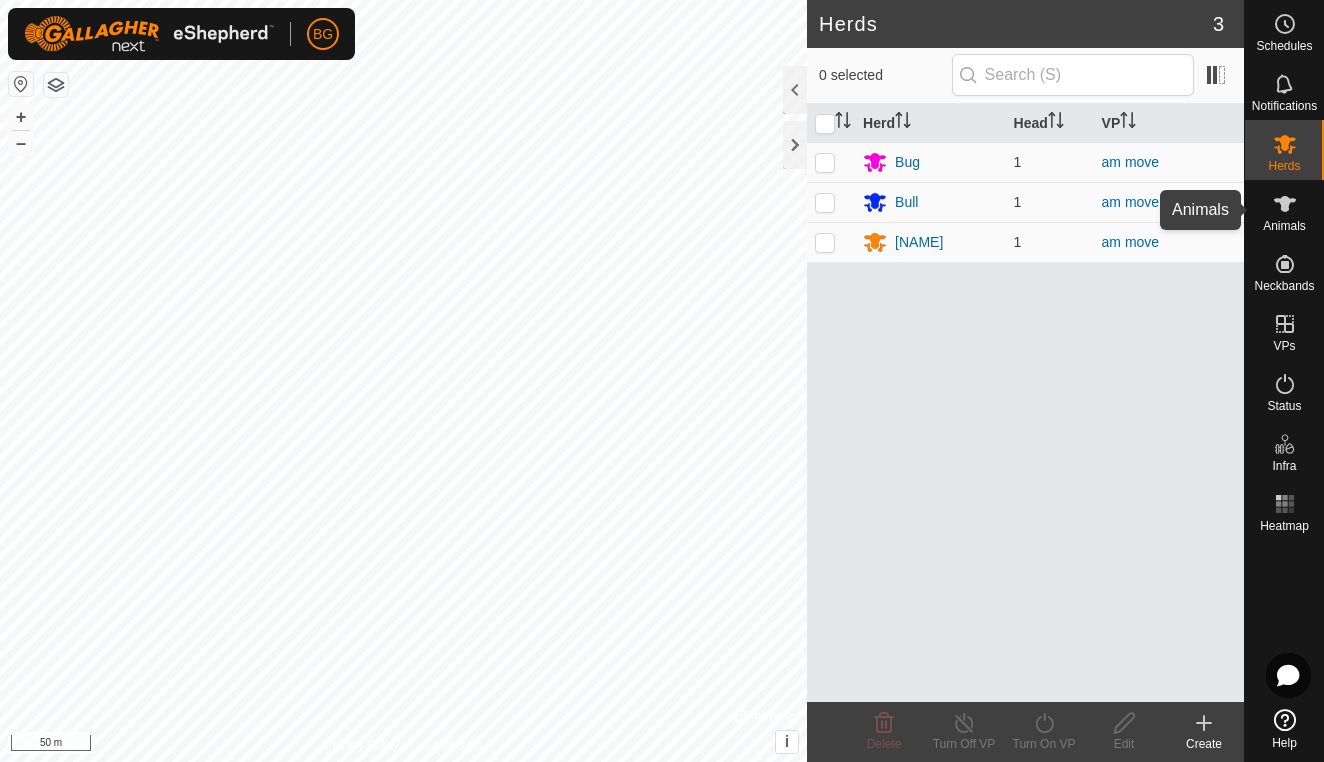 click 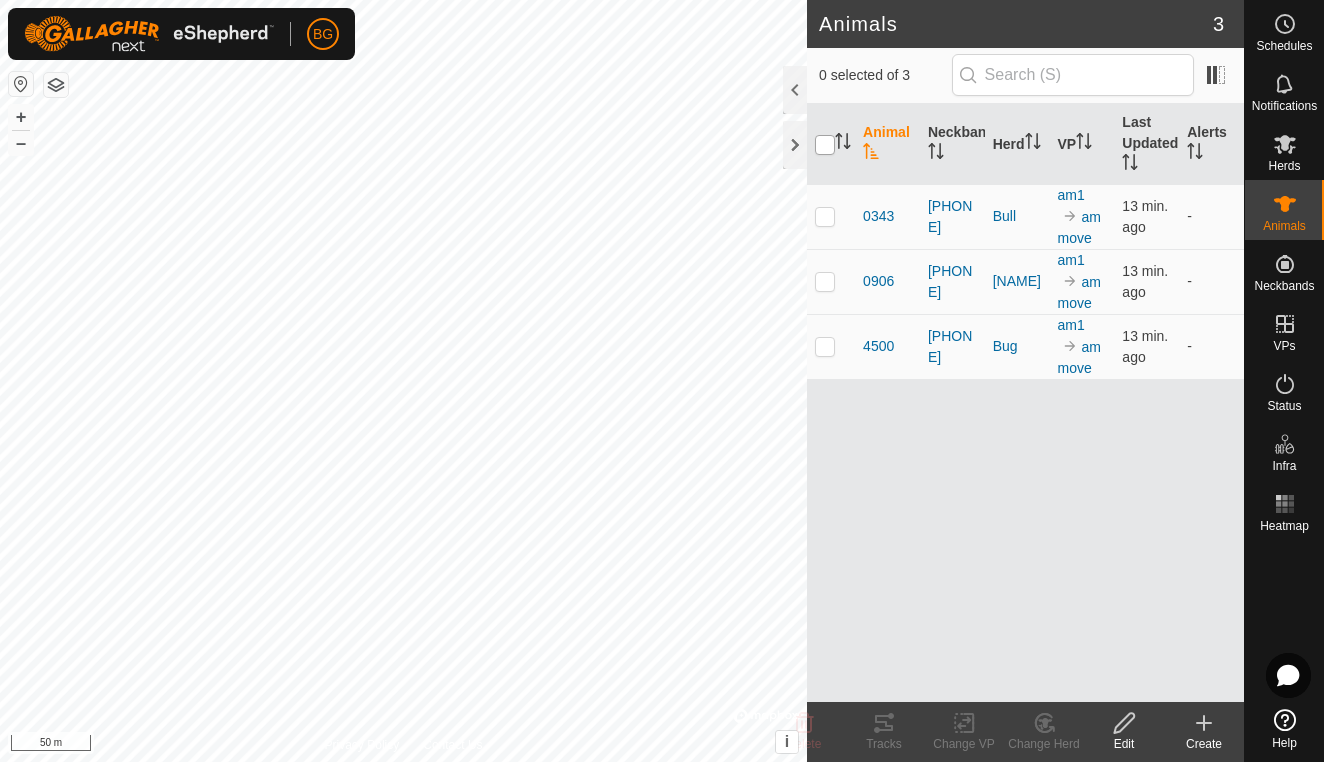 click at bounding box center (825, 145) 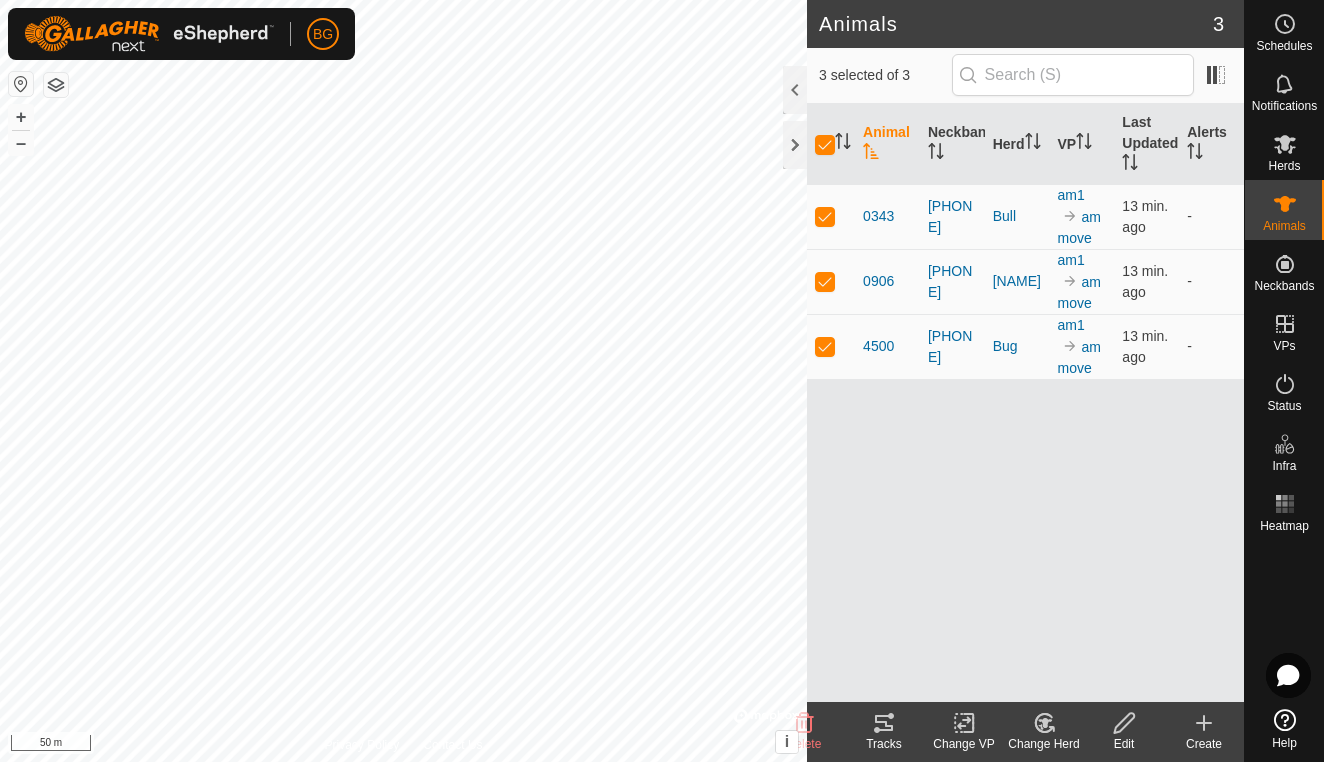 click 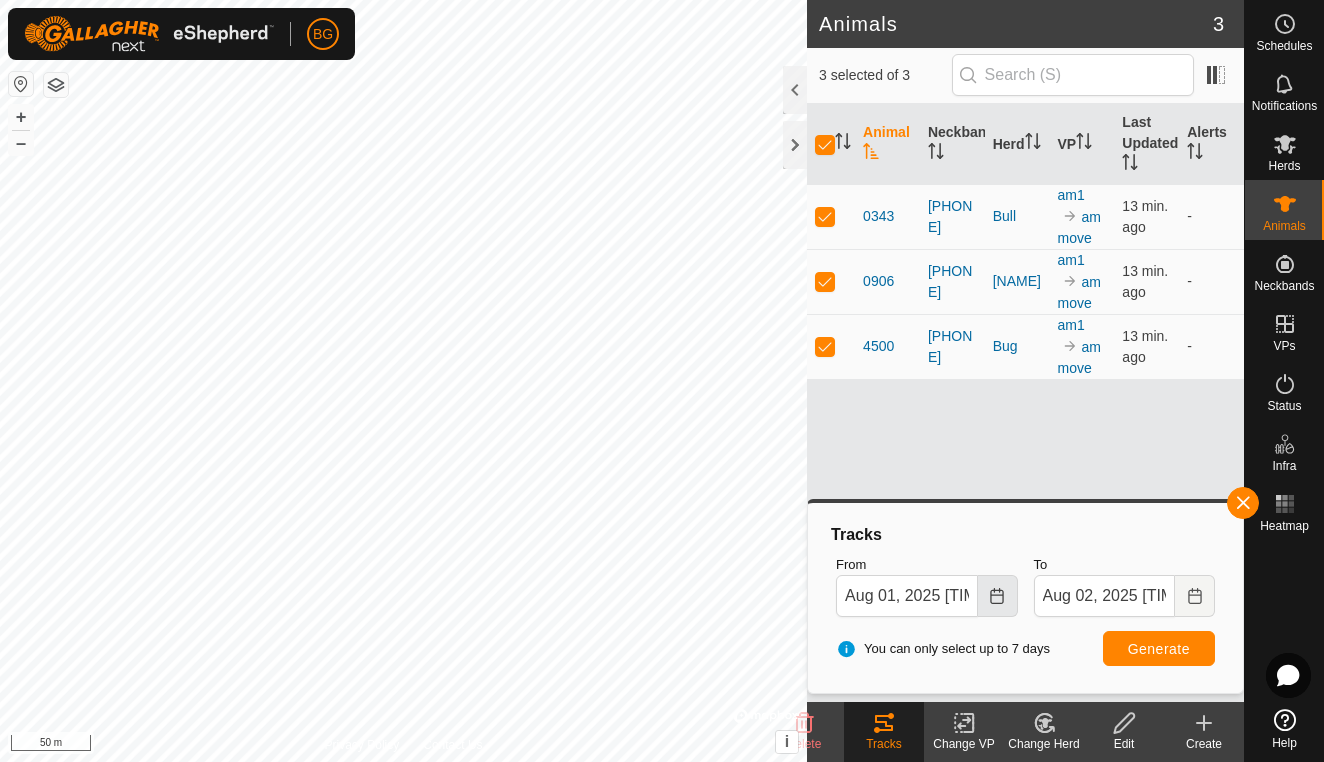 click 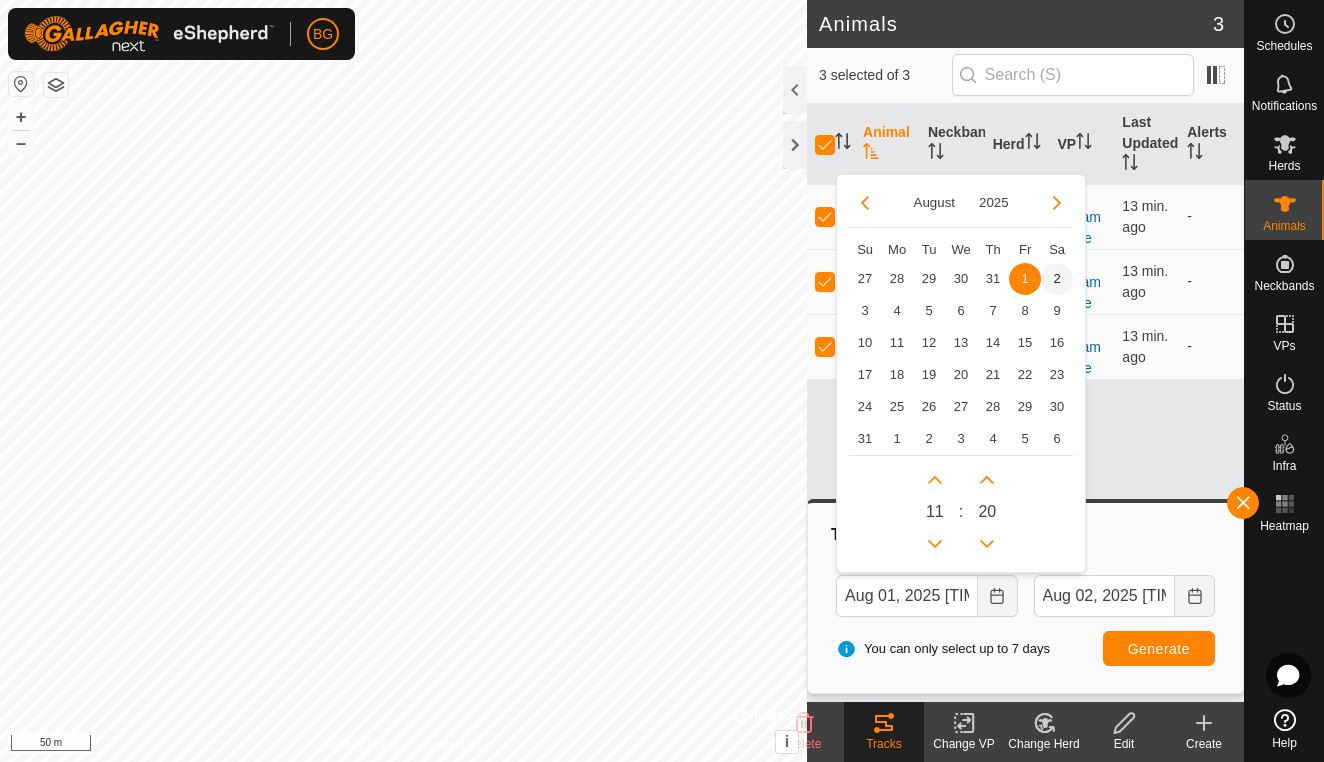 click on "2" at bounding box center (1057, 279) 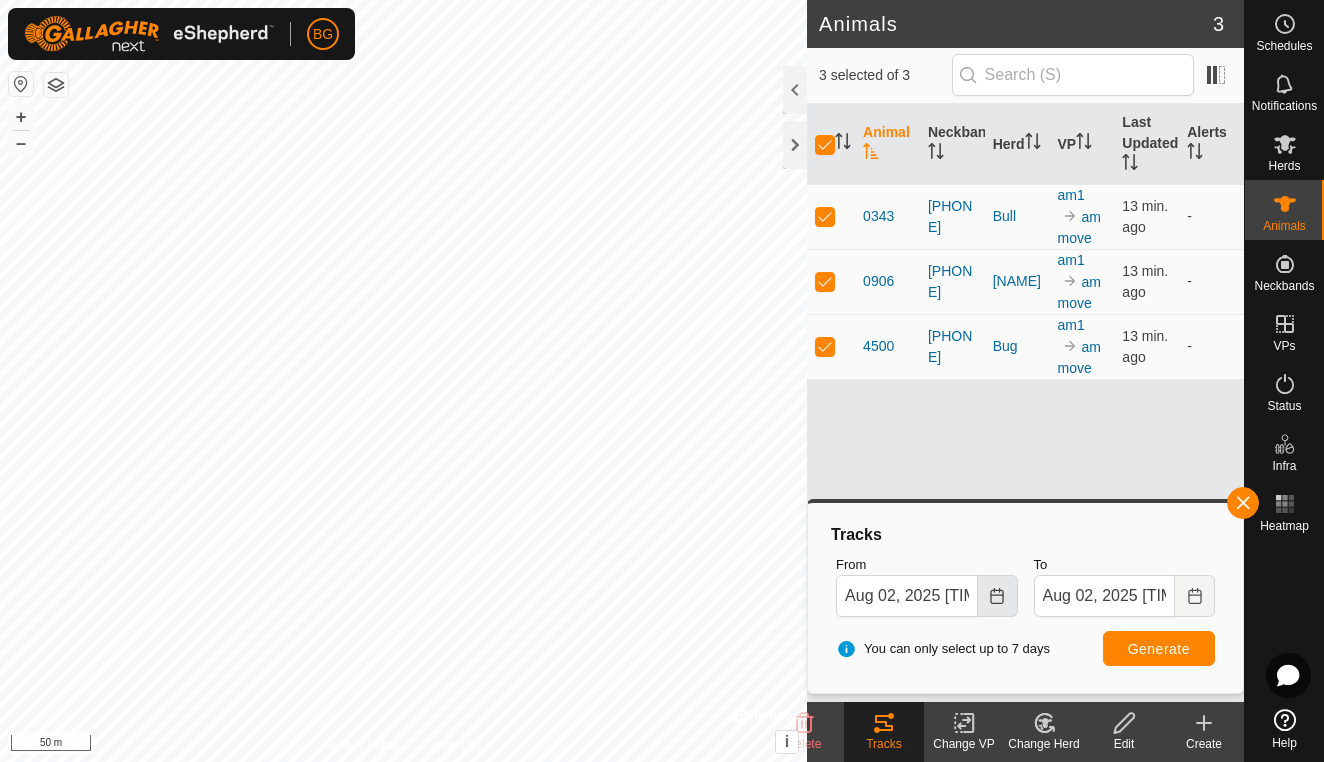 click 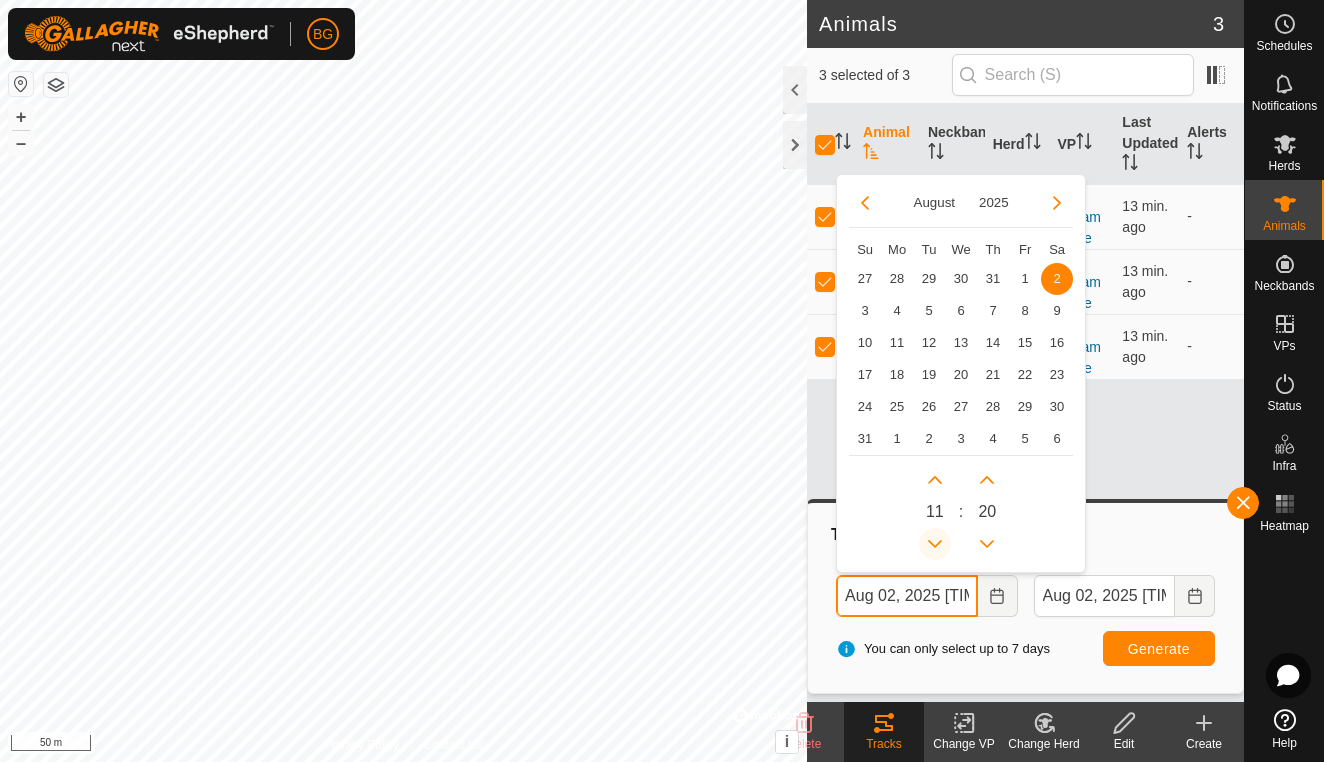 click at bounding box center [935, 544] 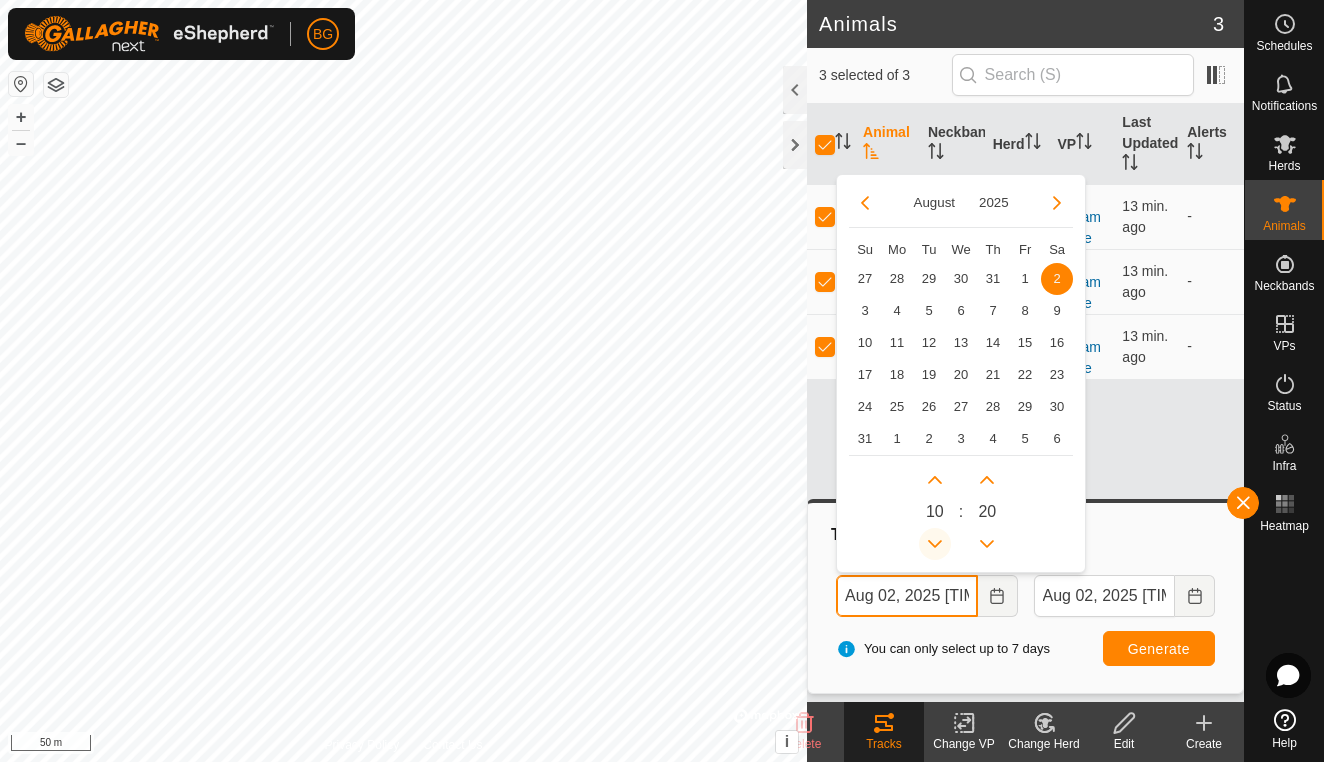 click at bounding box center (942, 543) 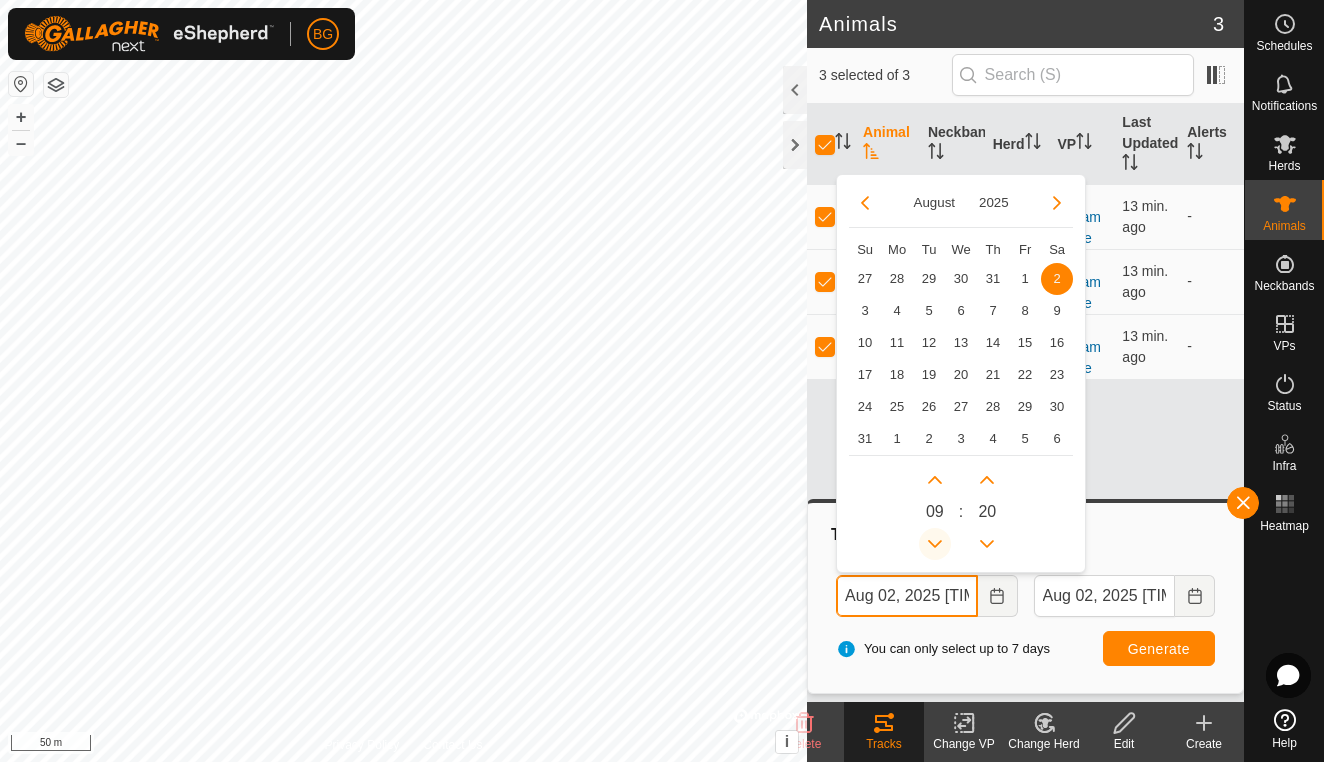 click at bounding box center (935, 544) 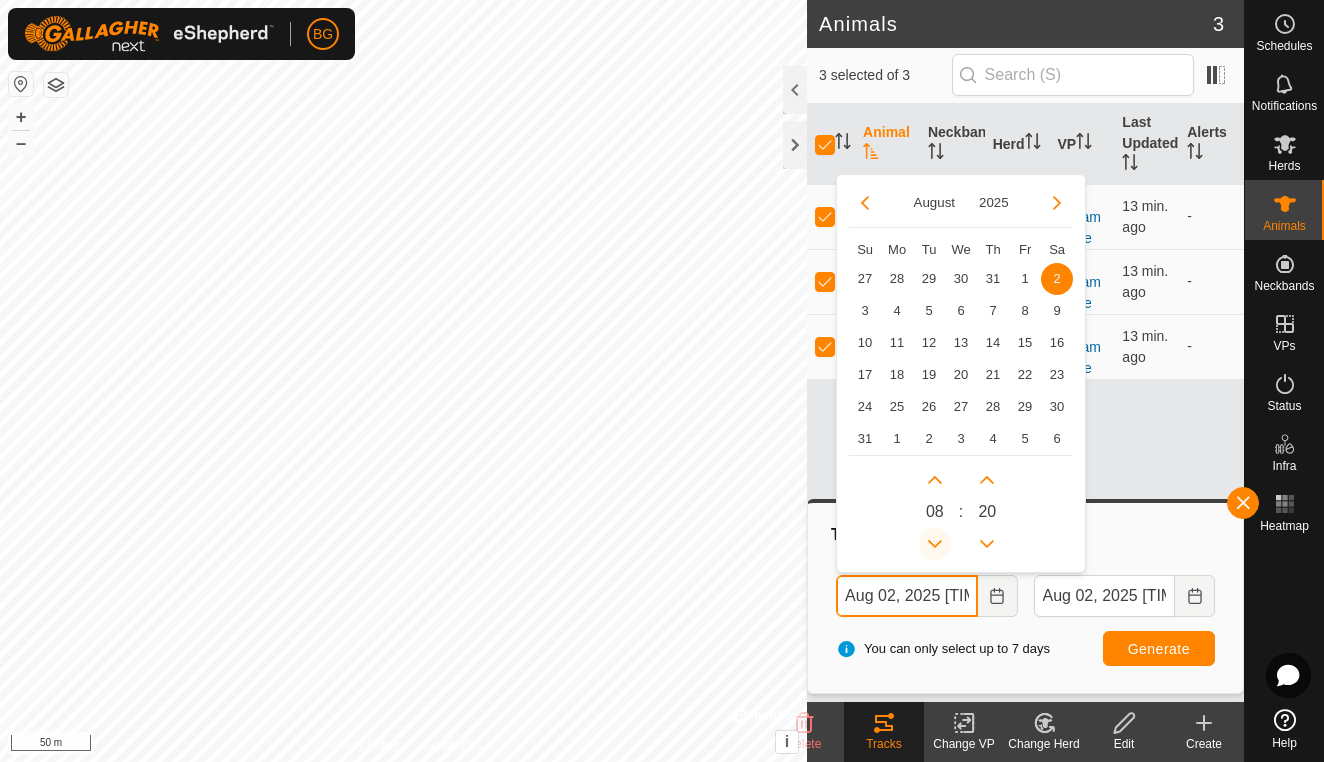 click at bounding box center (935, 544) 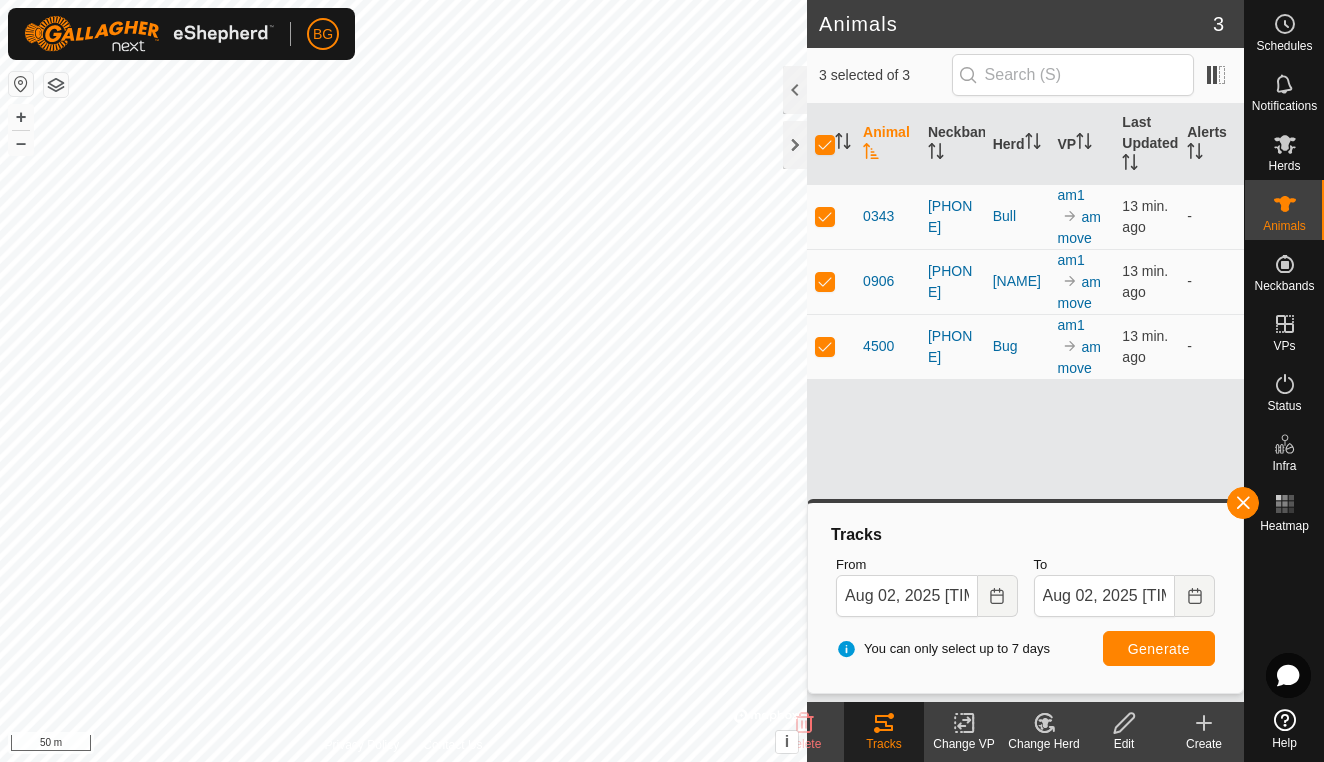 click on "Generate" at bounding box center (1159, 649) 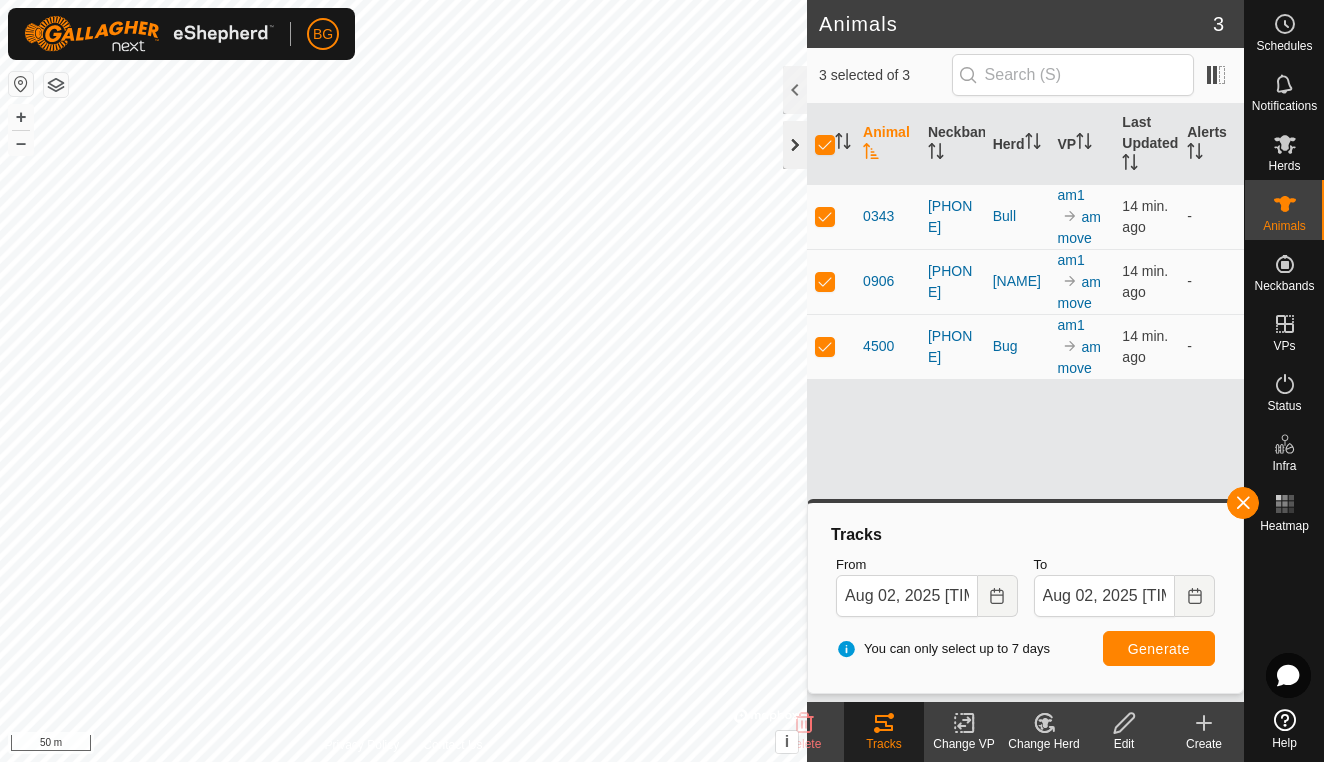 click 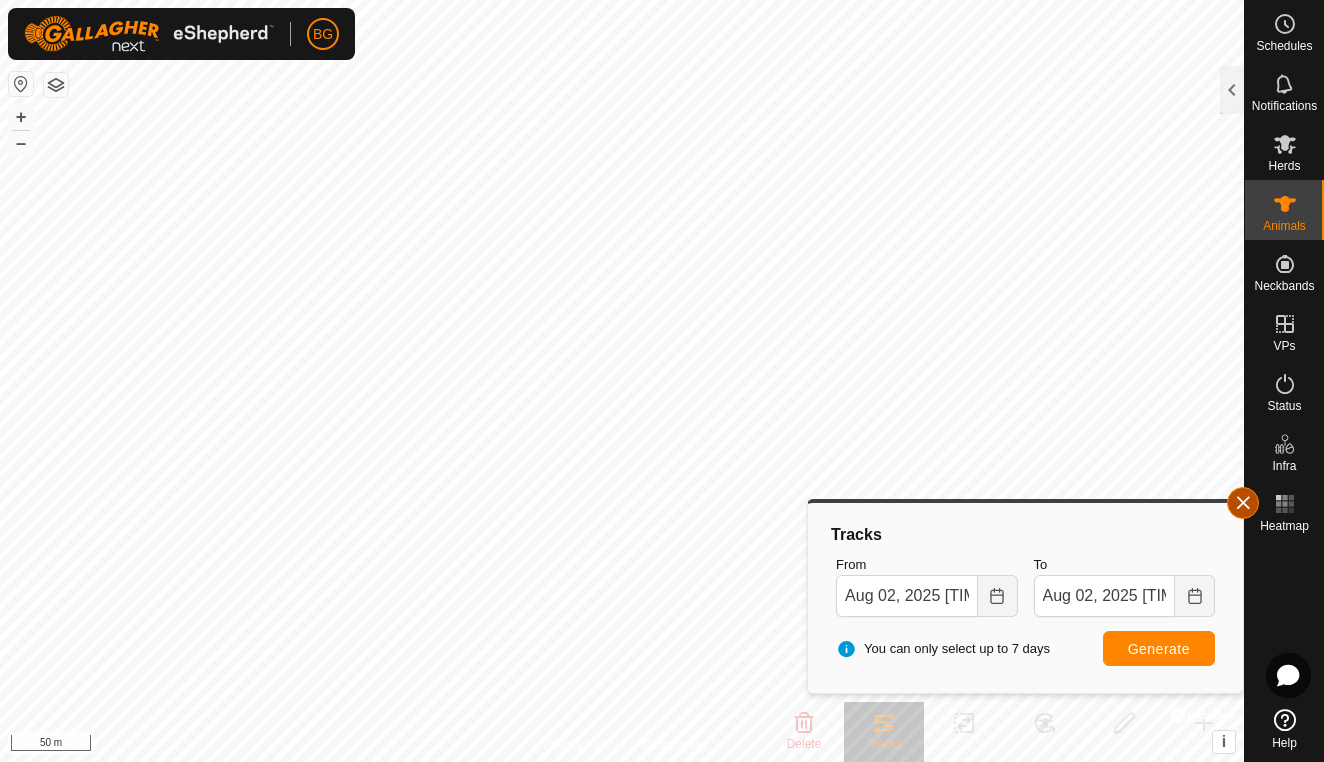 click at bounding box center (1243, 503) 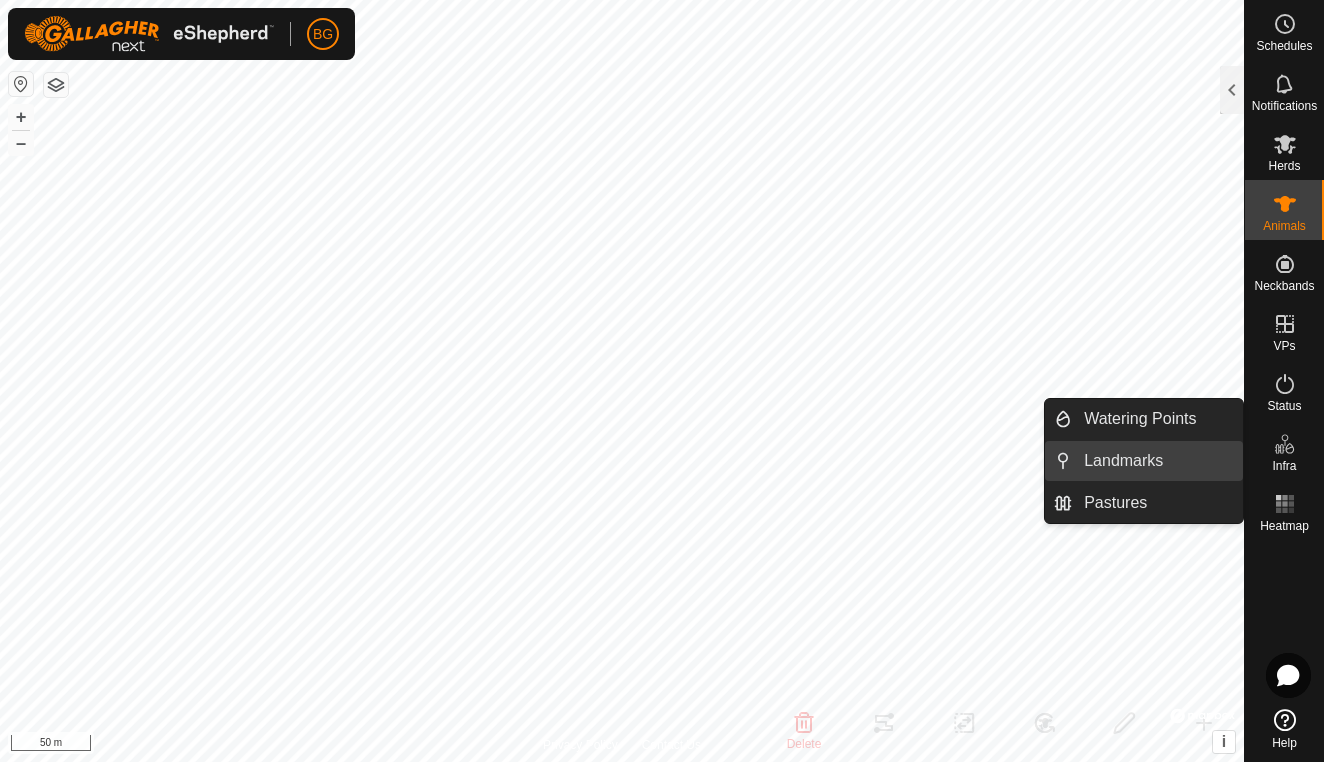 click on "Landmarks" at bounding box center [1157, 461] 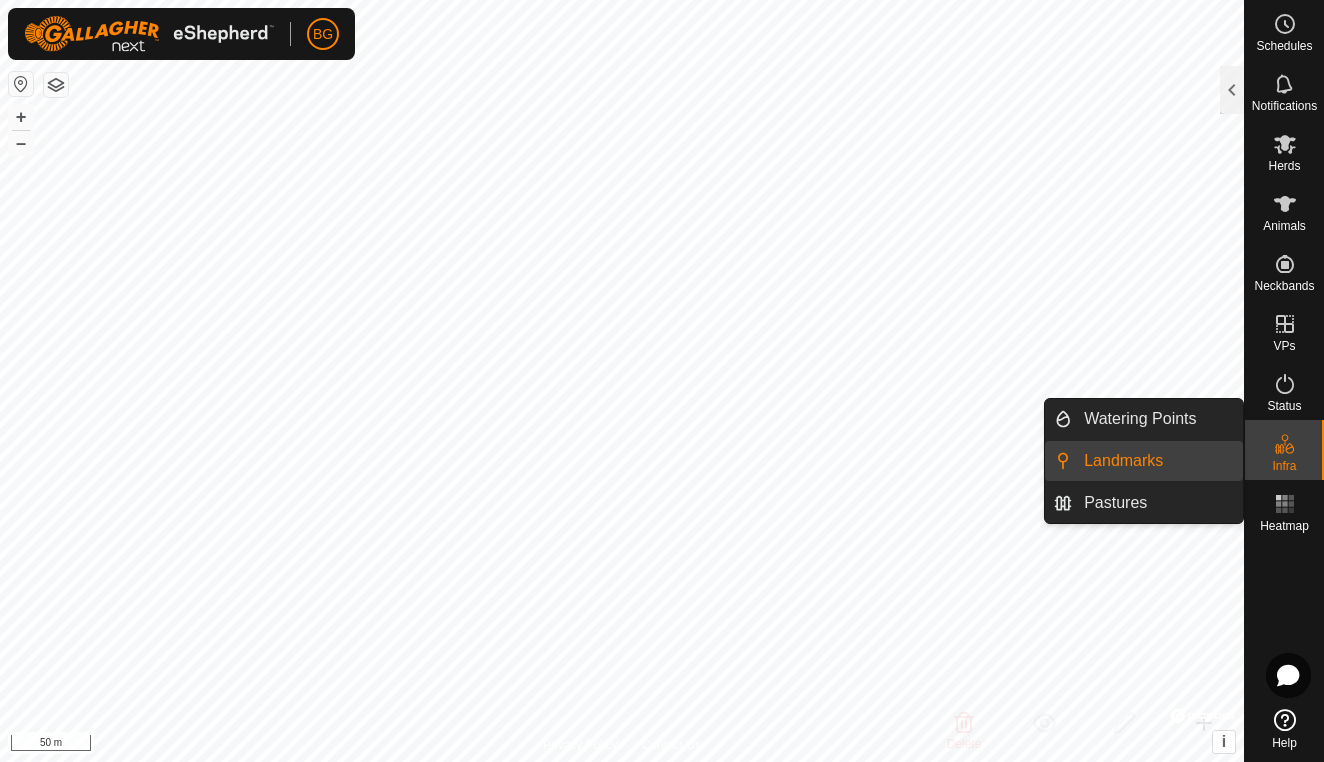click 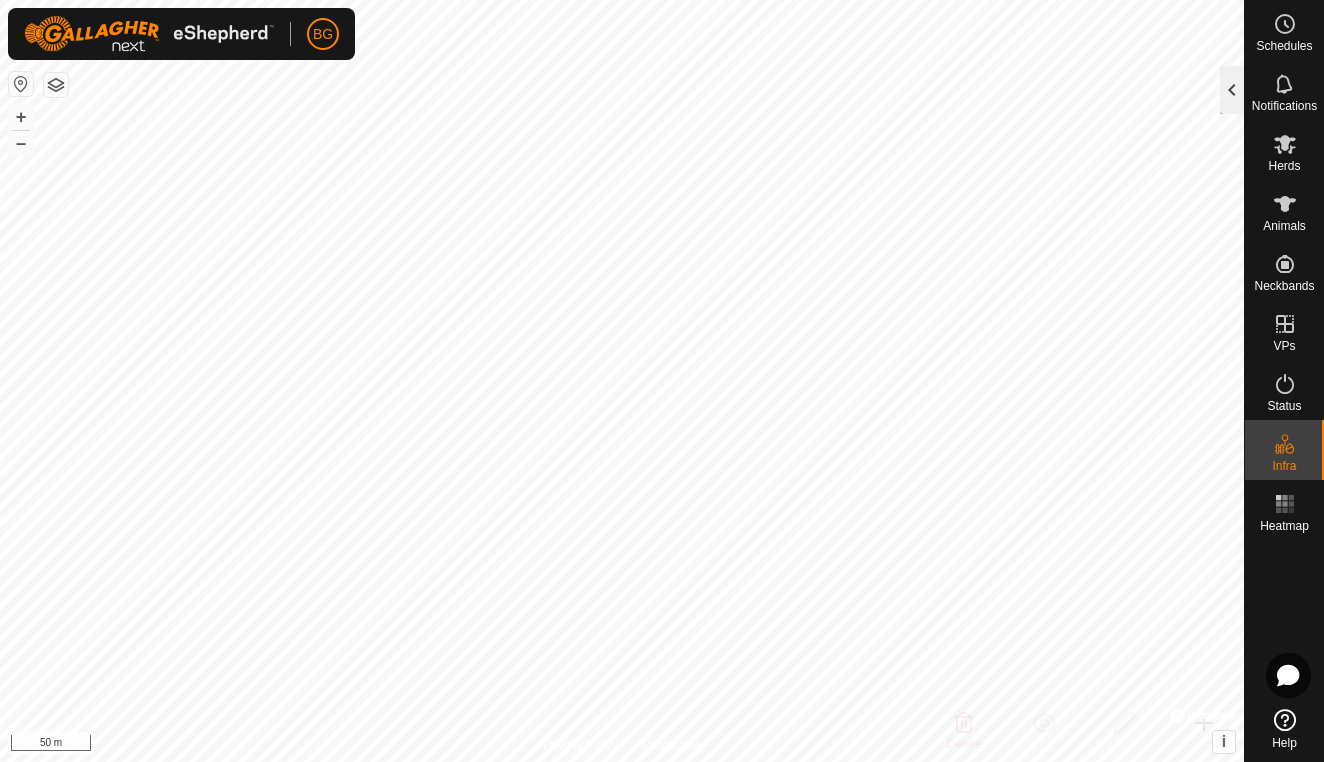 click 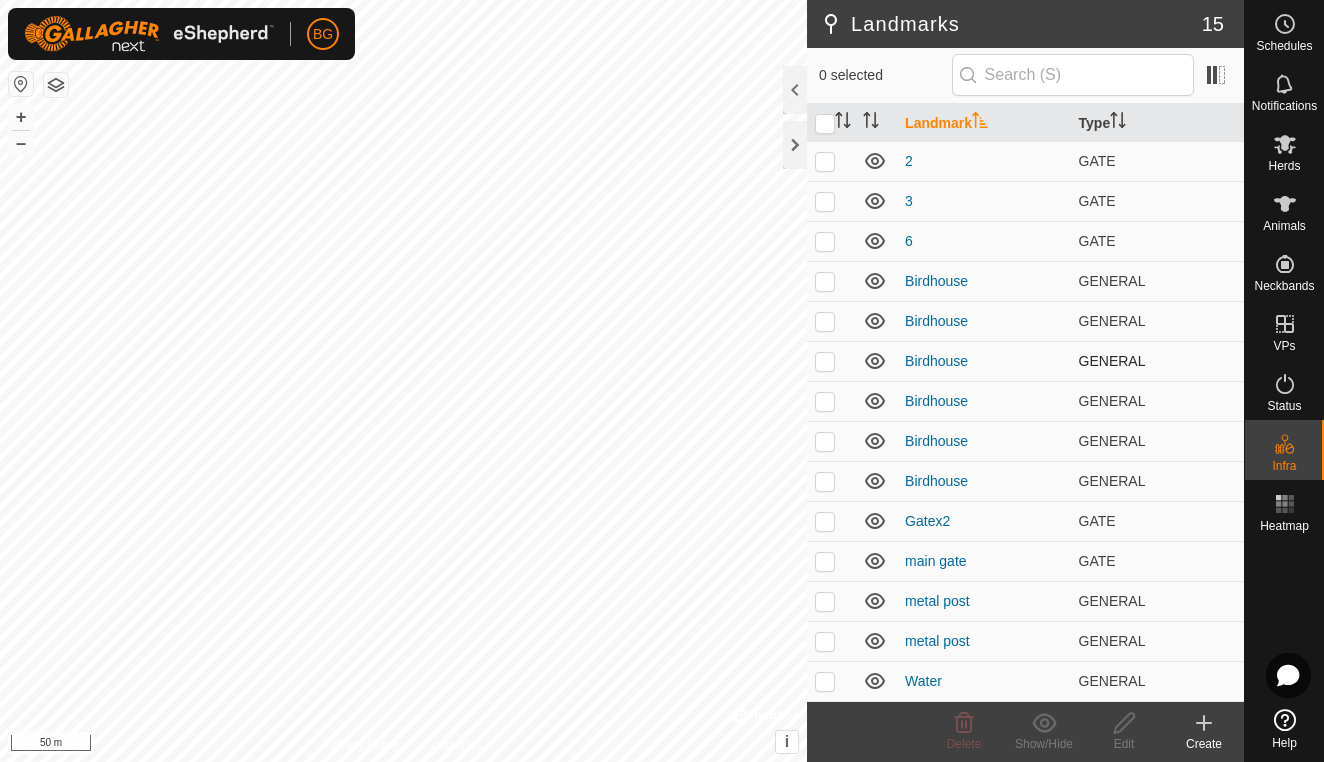 scroll, scrollTop: 41, scrollLeft: 0, axis: vertical 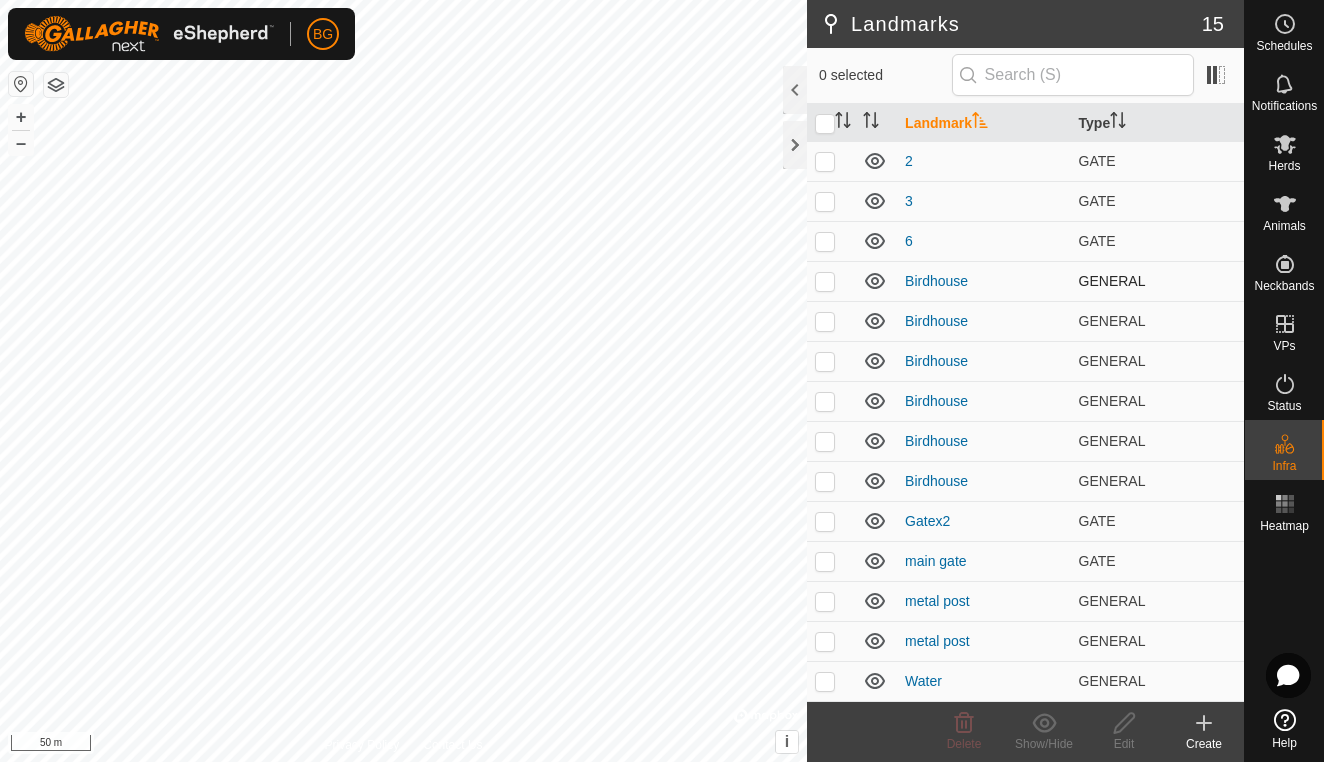 click 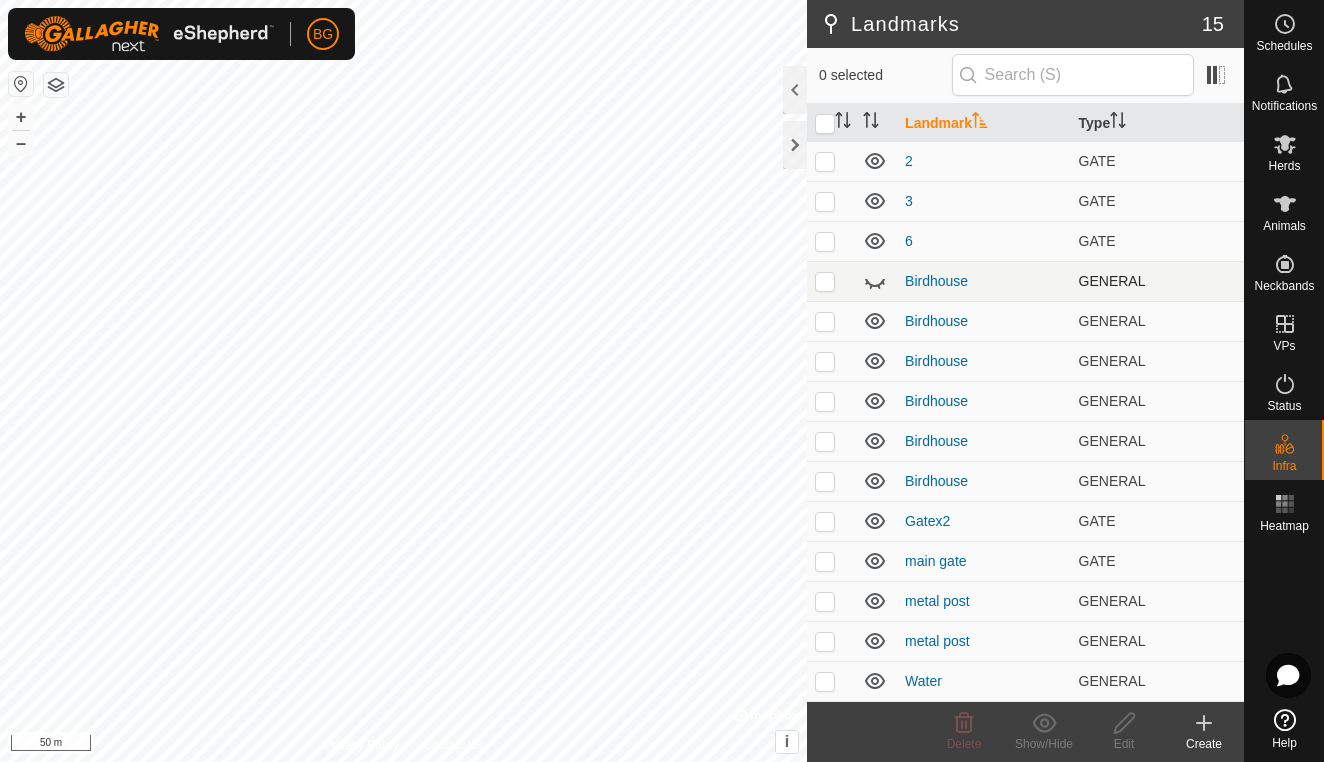 click 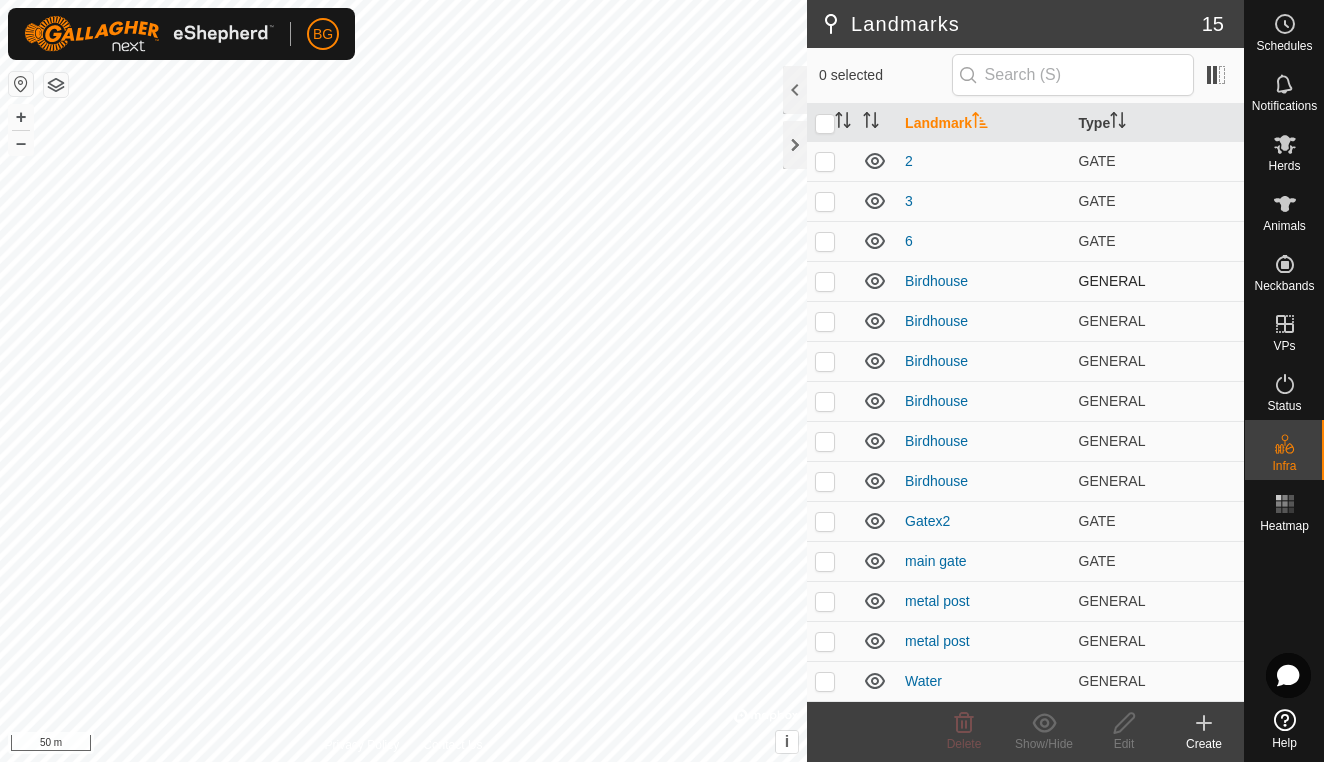 click 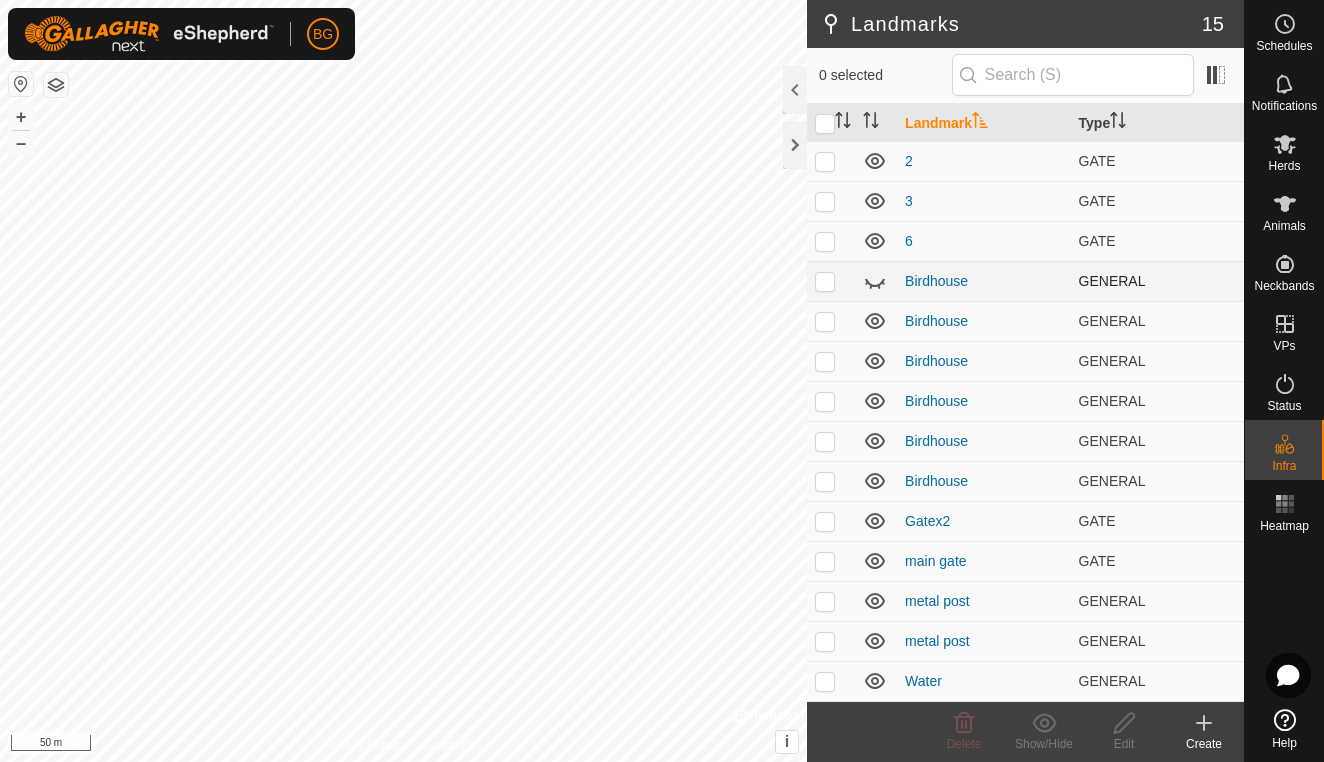 click 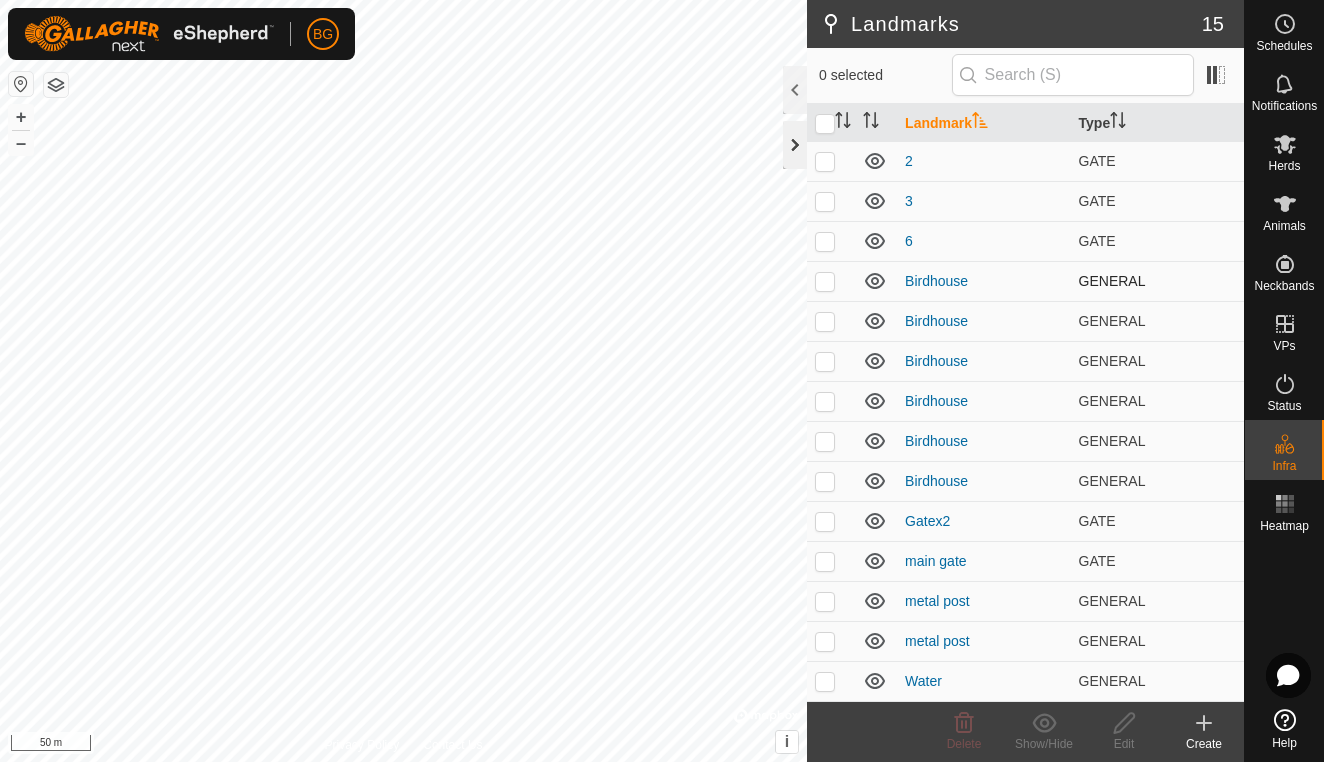 click 